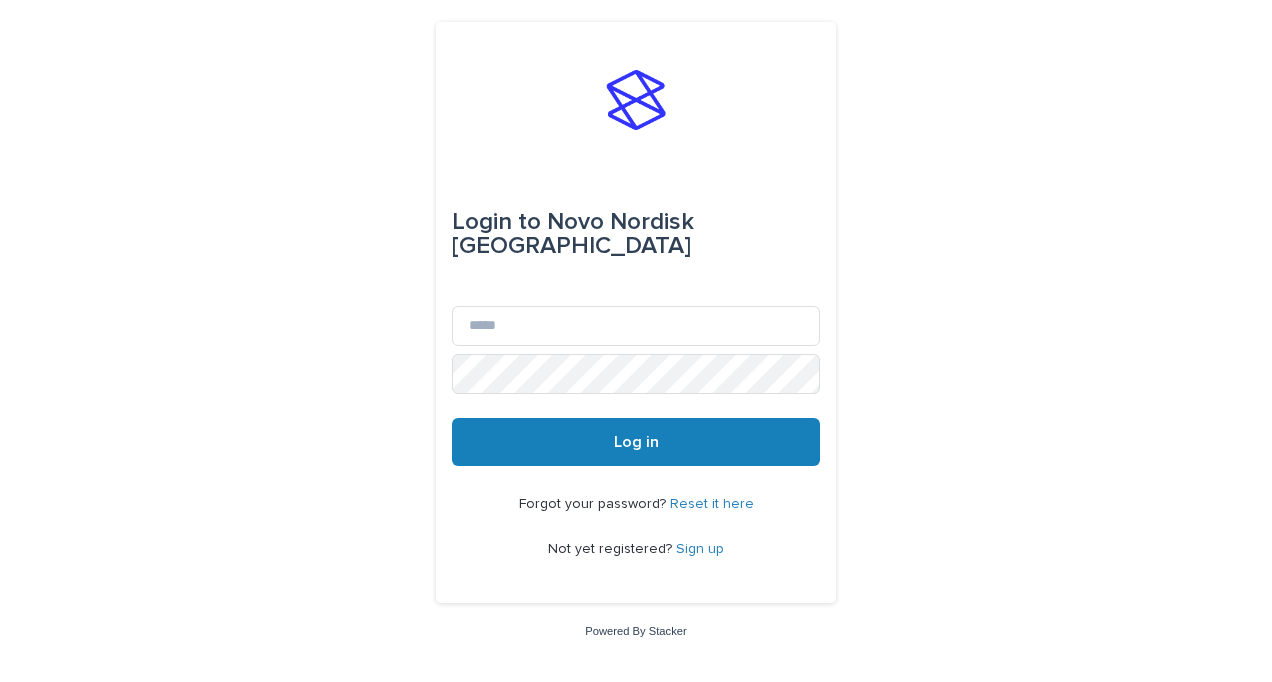 scroll, scrollTop: 0, scrollLeft: 0, axis: both 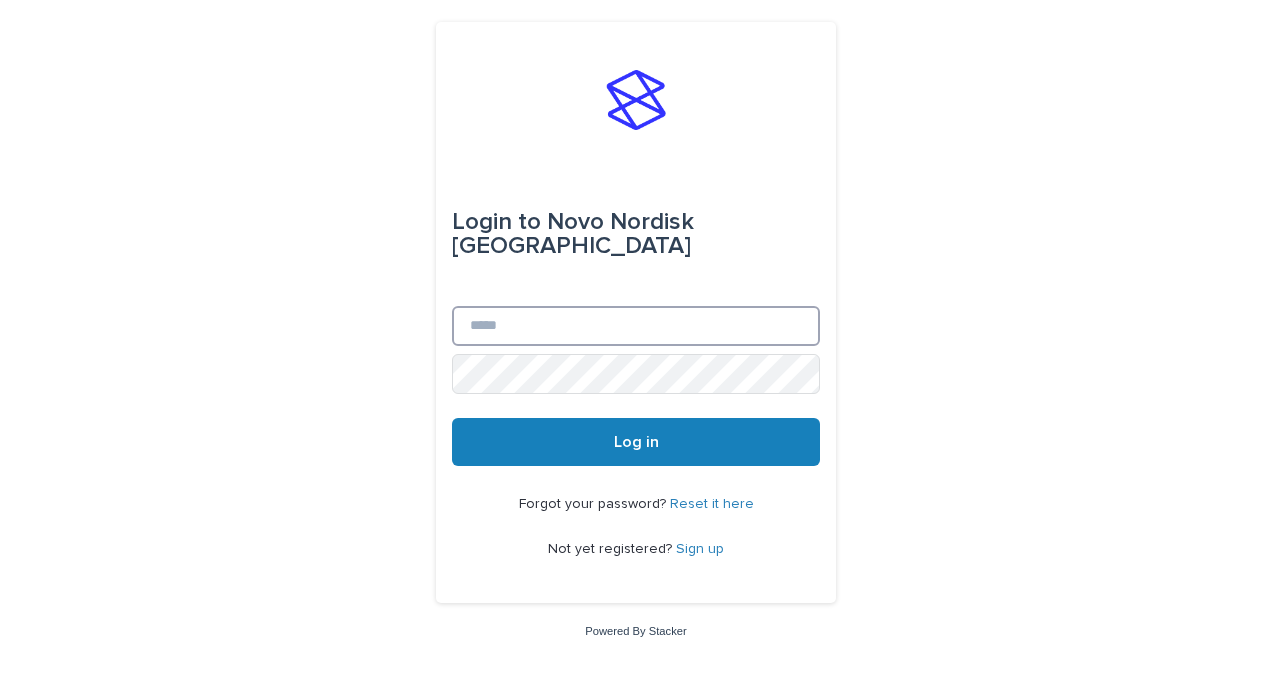 click on "Email" at bounding box center [636, 326] 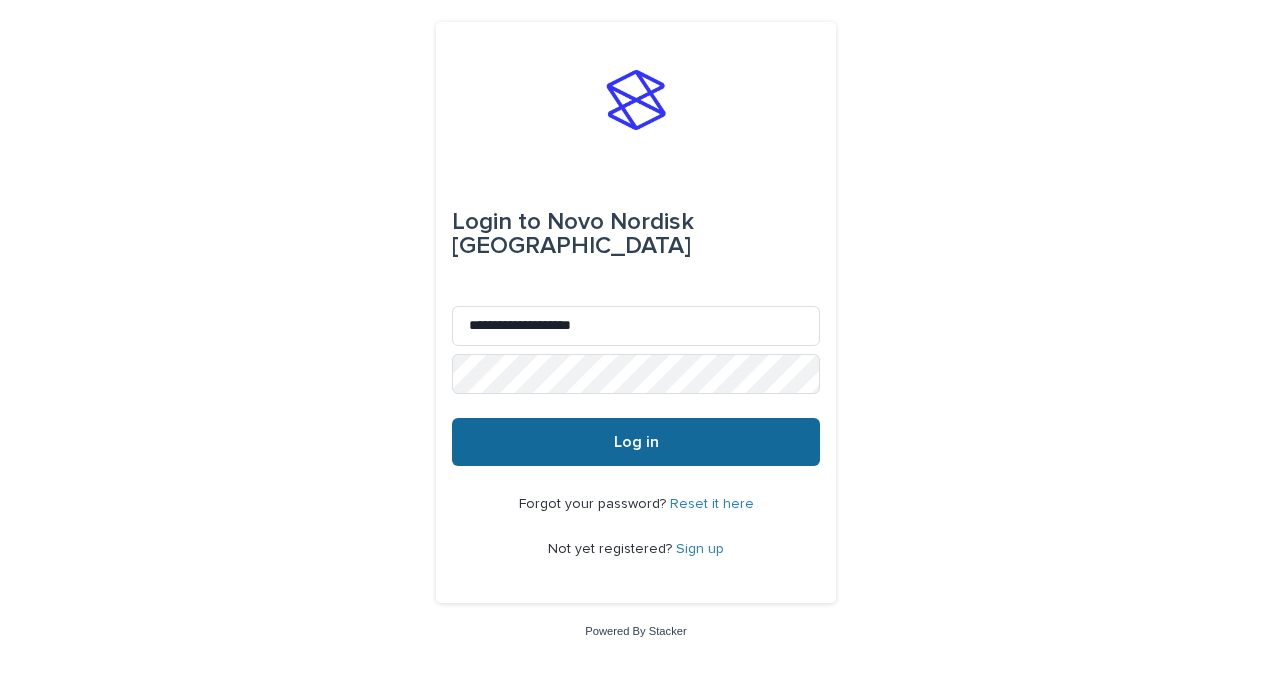 click on "Log in" at bounding box center (636, 442) 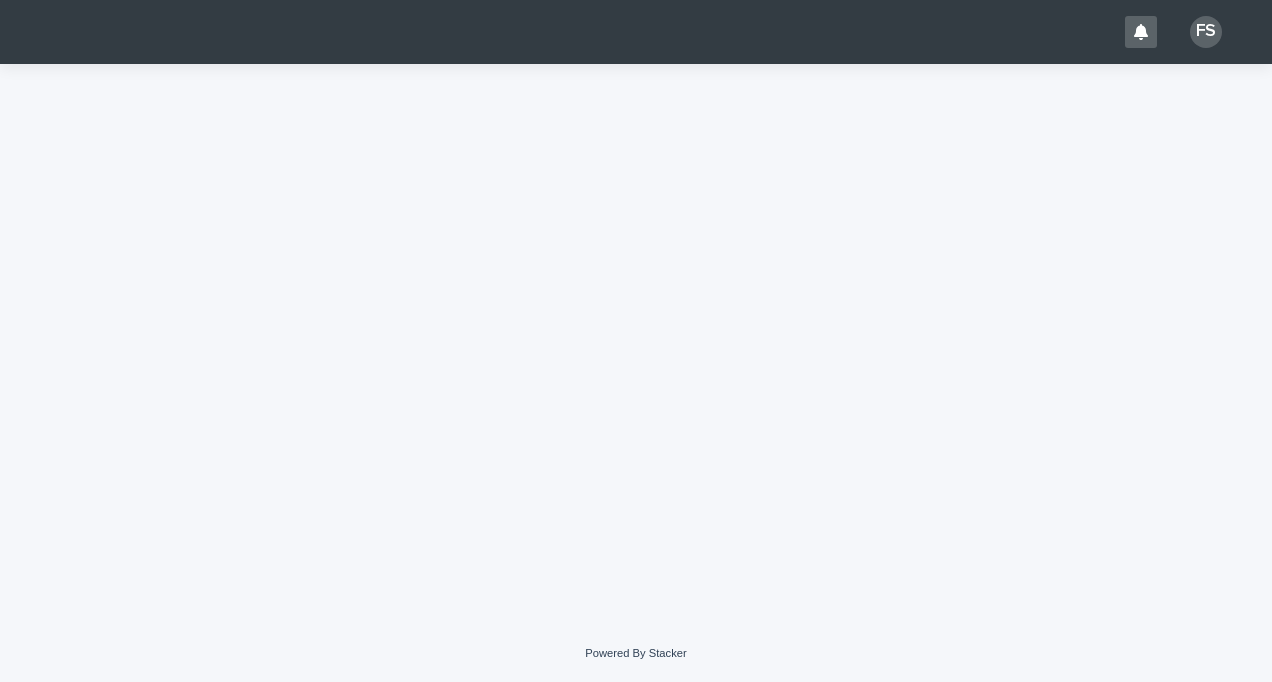 scroll, scrollTop: 0, scrollLeft: 0, axis: both 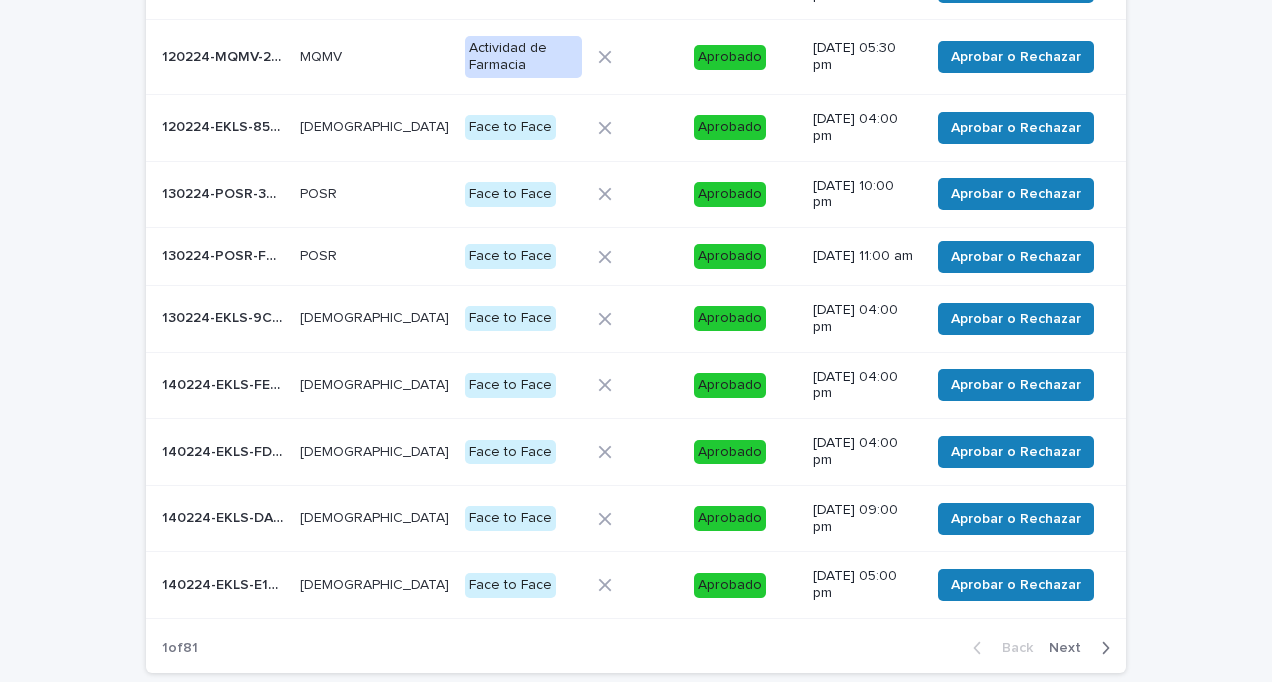 click on "Next" at bounding box center (1071, 648) 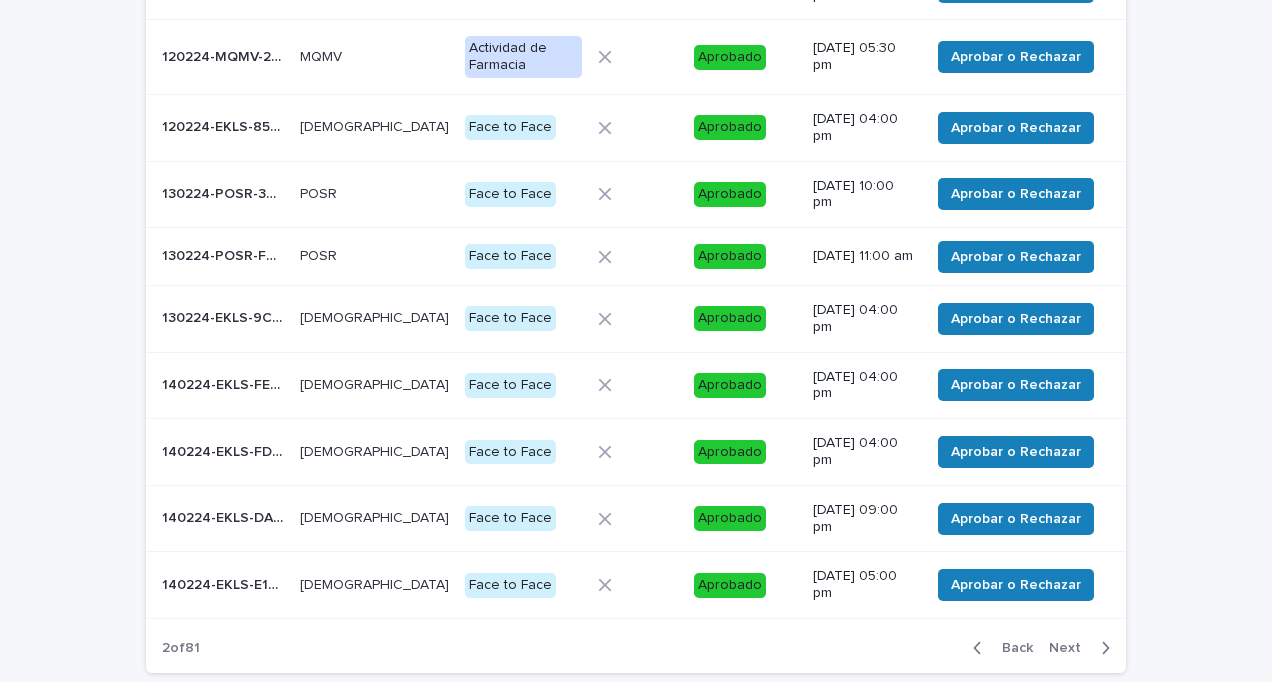 click on "Next" at bounding box center (1071, 648) 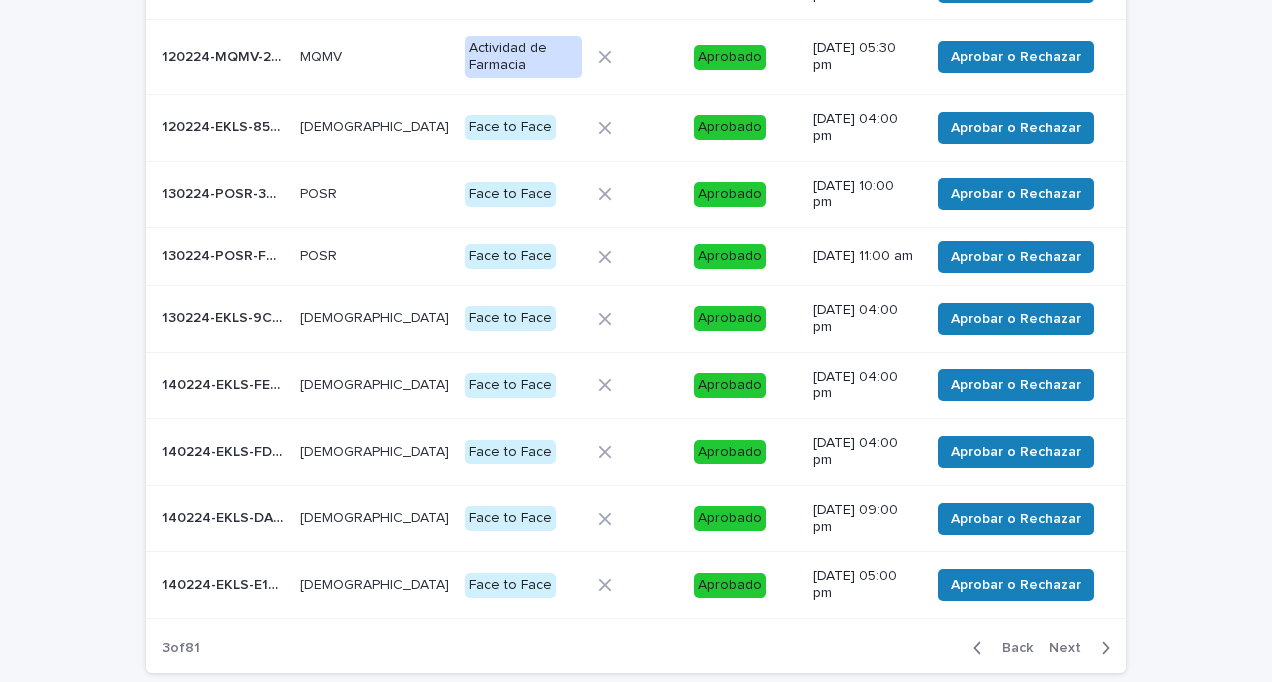 click on "Next" at bounding box center [1071, 648] 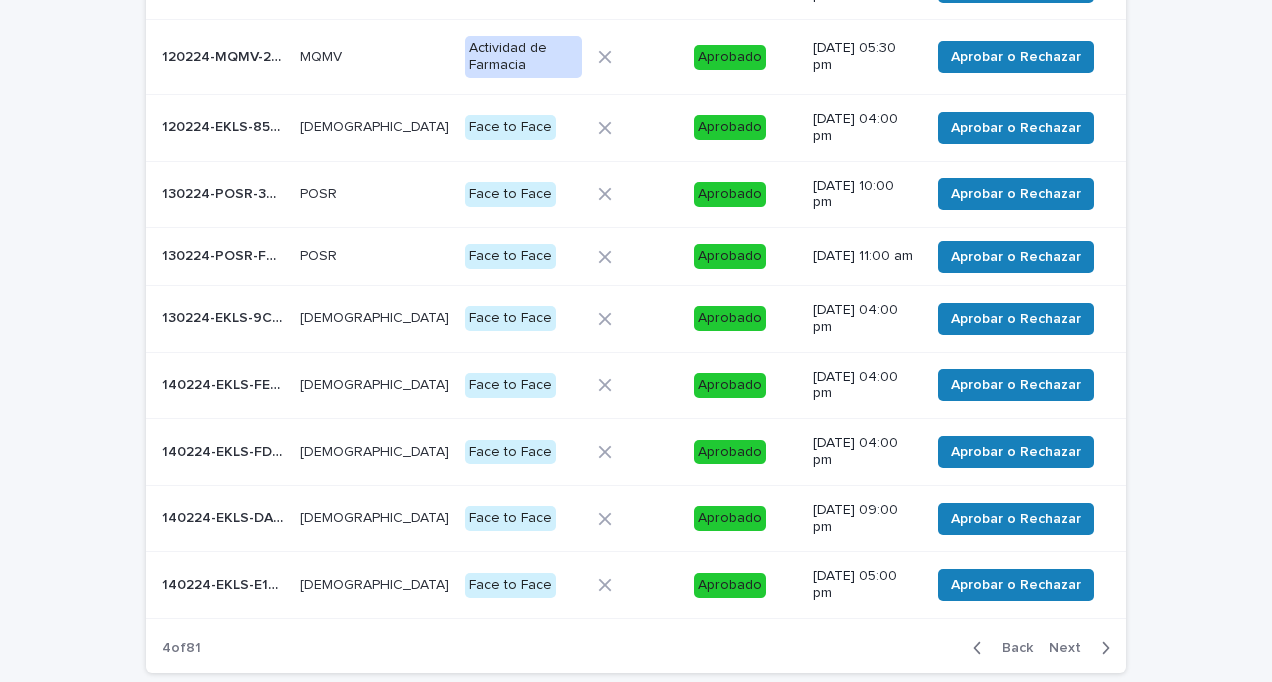 click on "Next" at bounding box center [1071, 648] 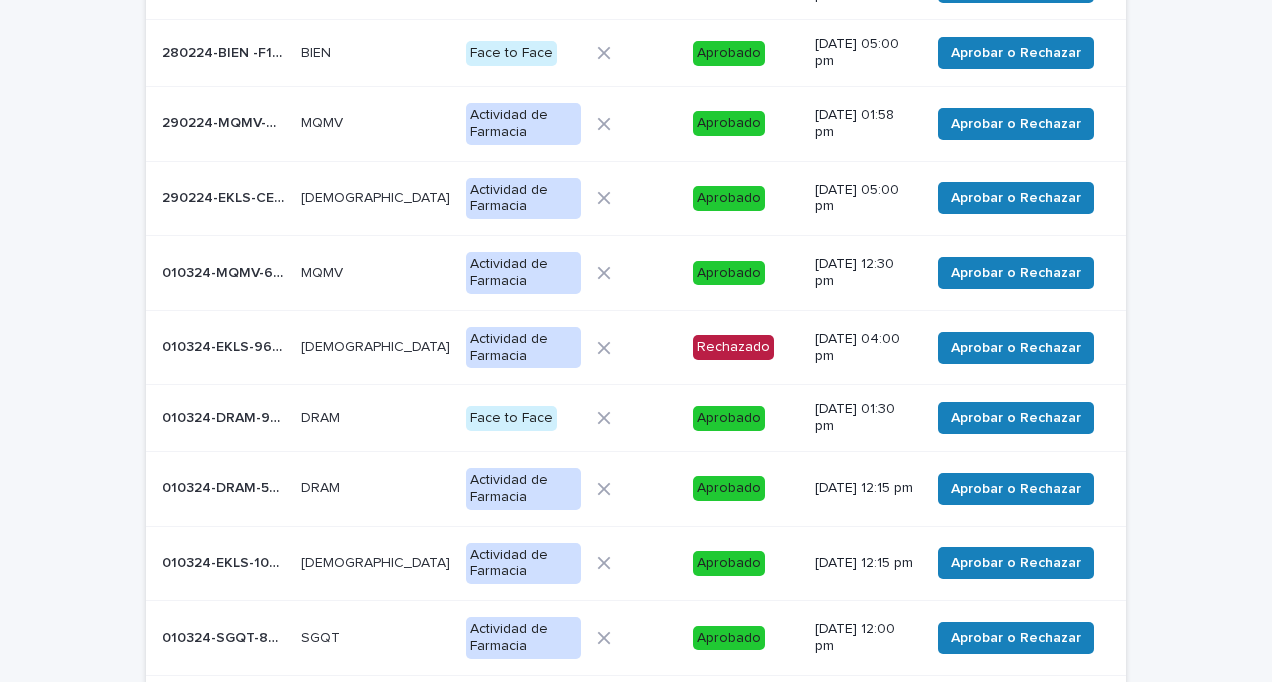 scroll, scrollTop: 328, scrollLeft: 0, axis: vertical 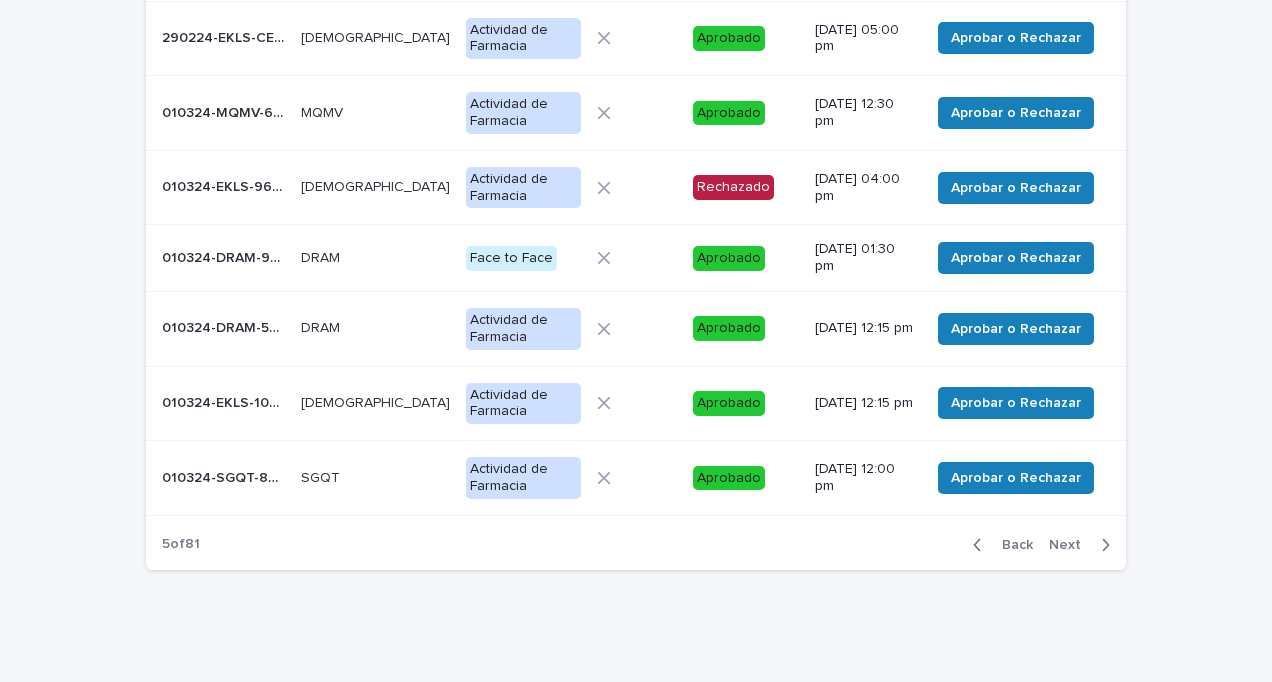 click on "Next" at bounding box center [1071, 545] 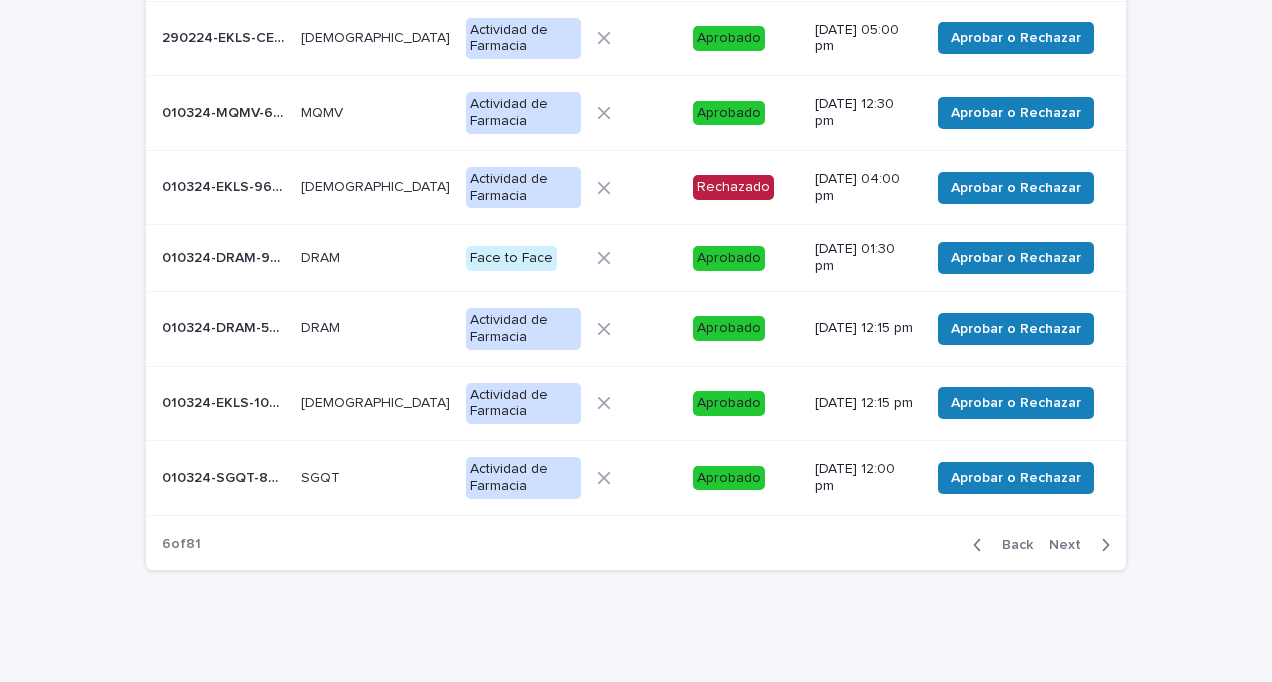 click on "Next" at bounding box center [1071, 545] 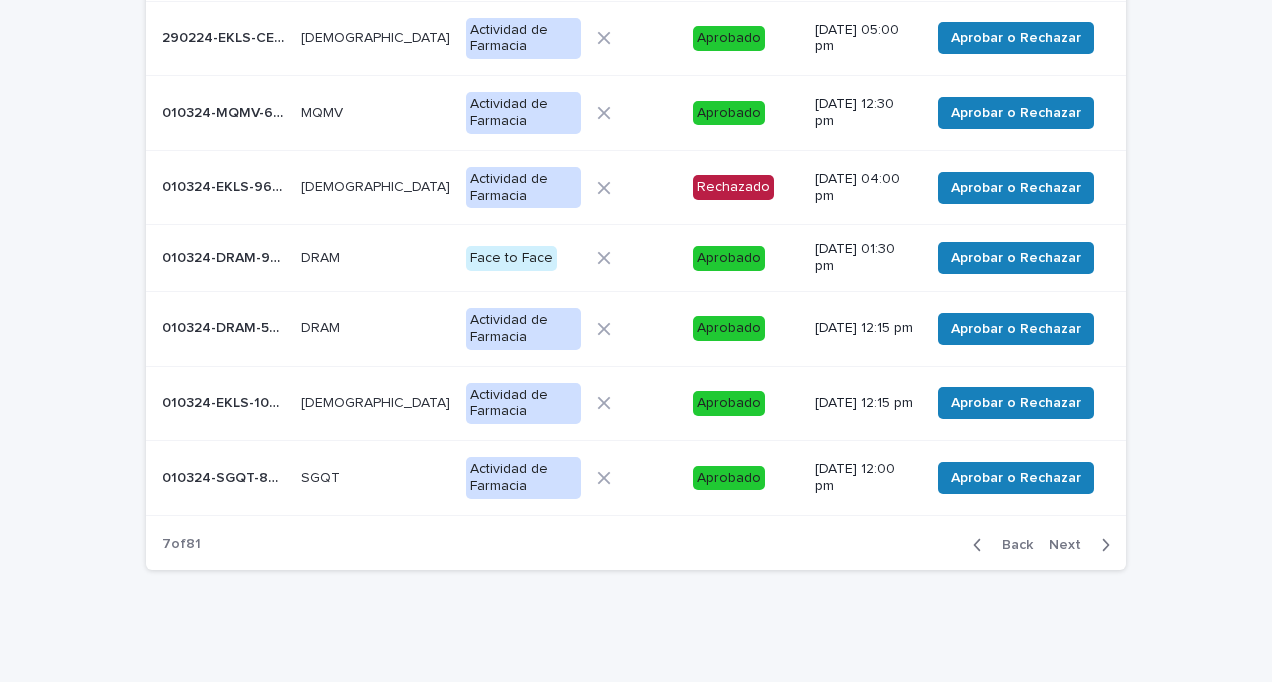 click on "Next" at bounding box center [1071, 545] 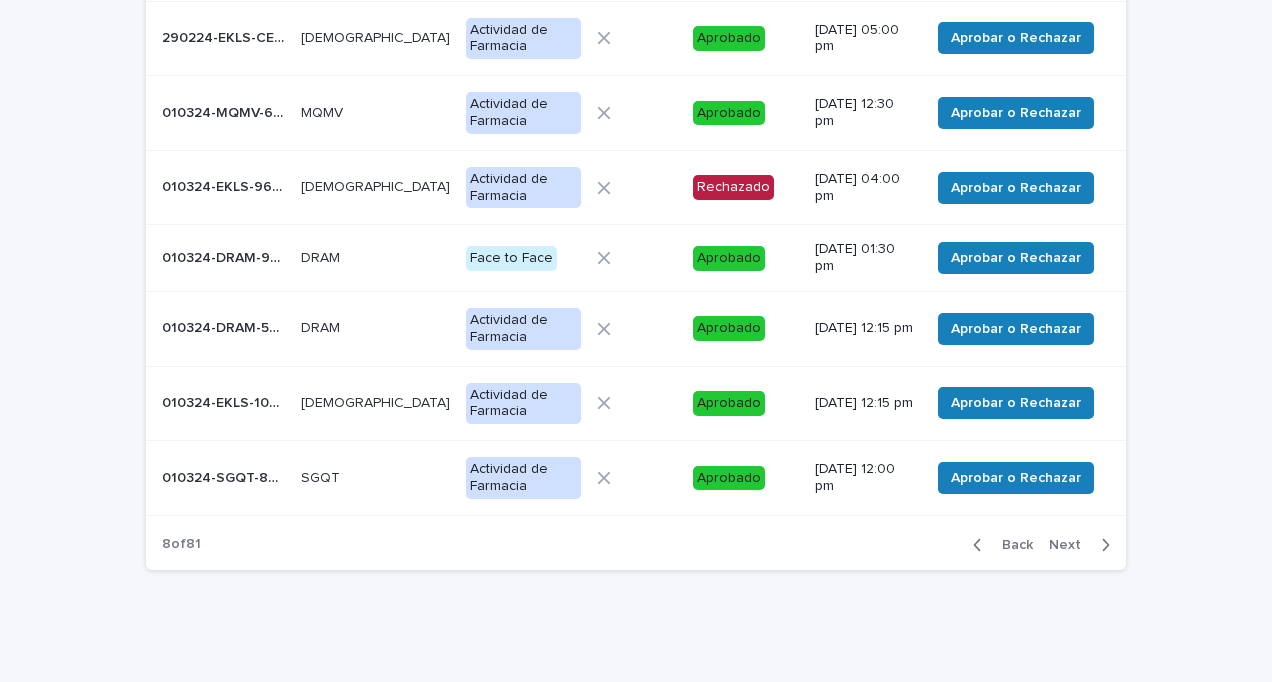 click on "Next" at bounding box center [1071, 545] 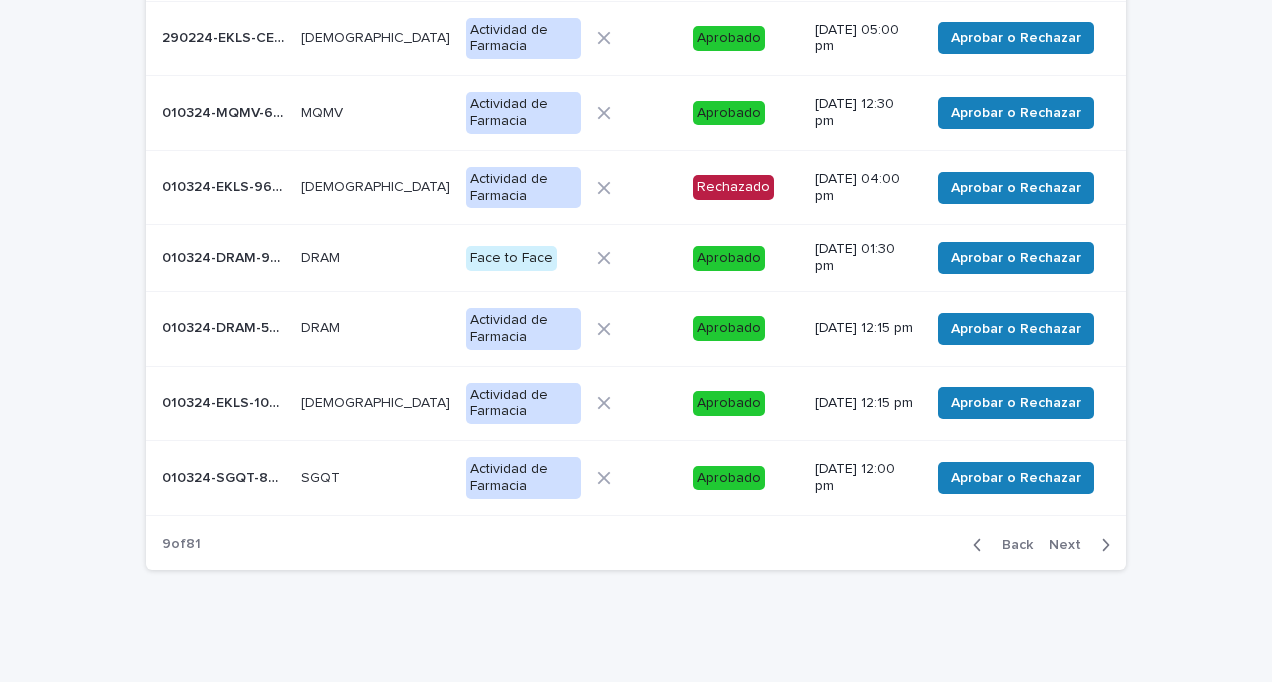 click on "Next" at bounding box center (1071, 545) 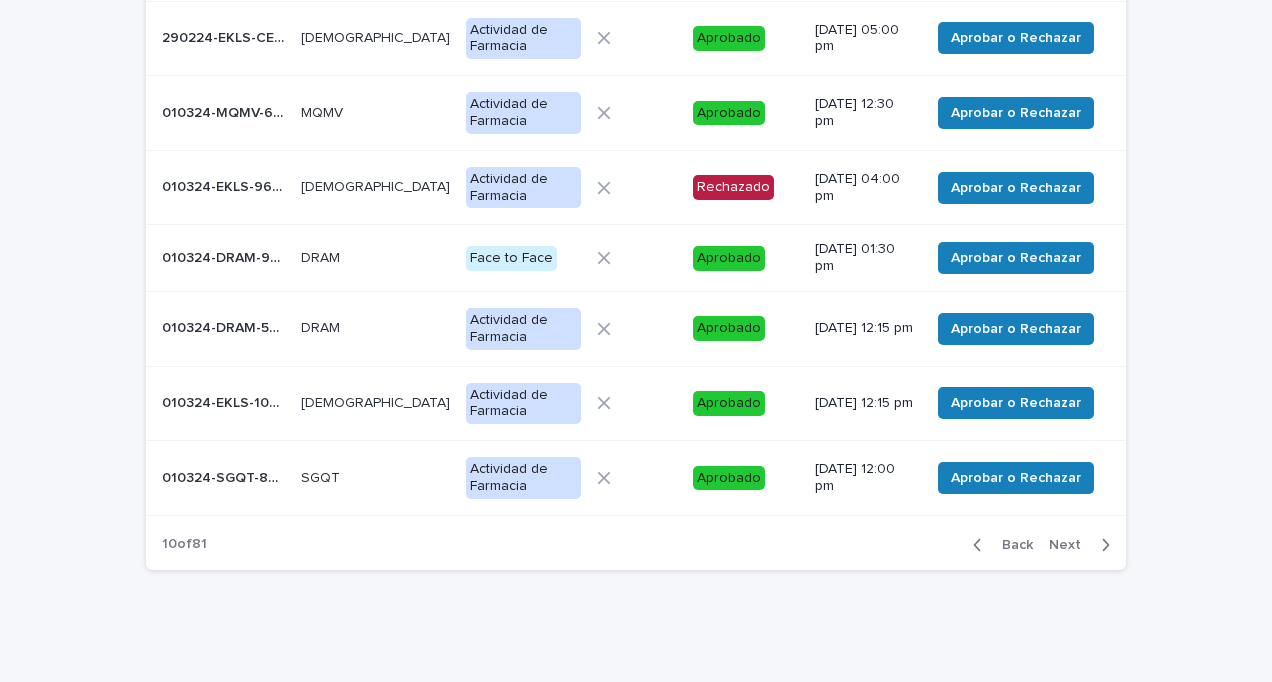 click on "Next" at bounding box center (1071, 545) 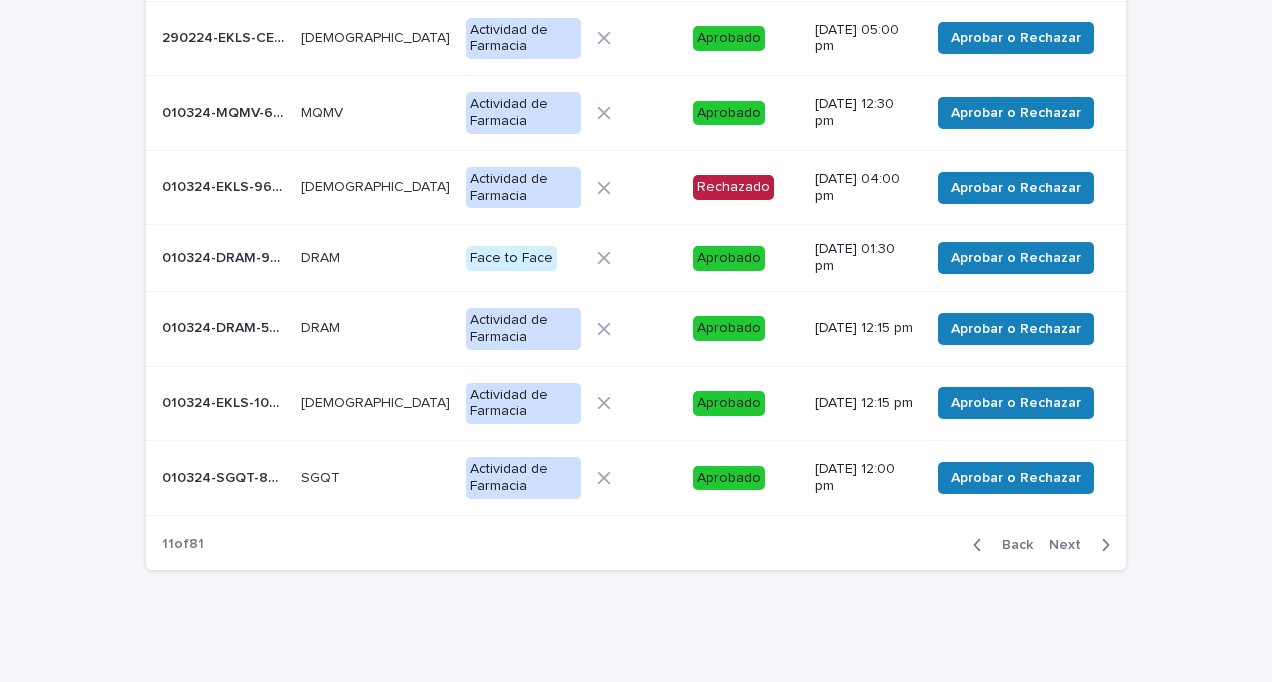 click on "Next" at bounding box center (1071, 545) 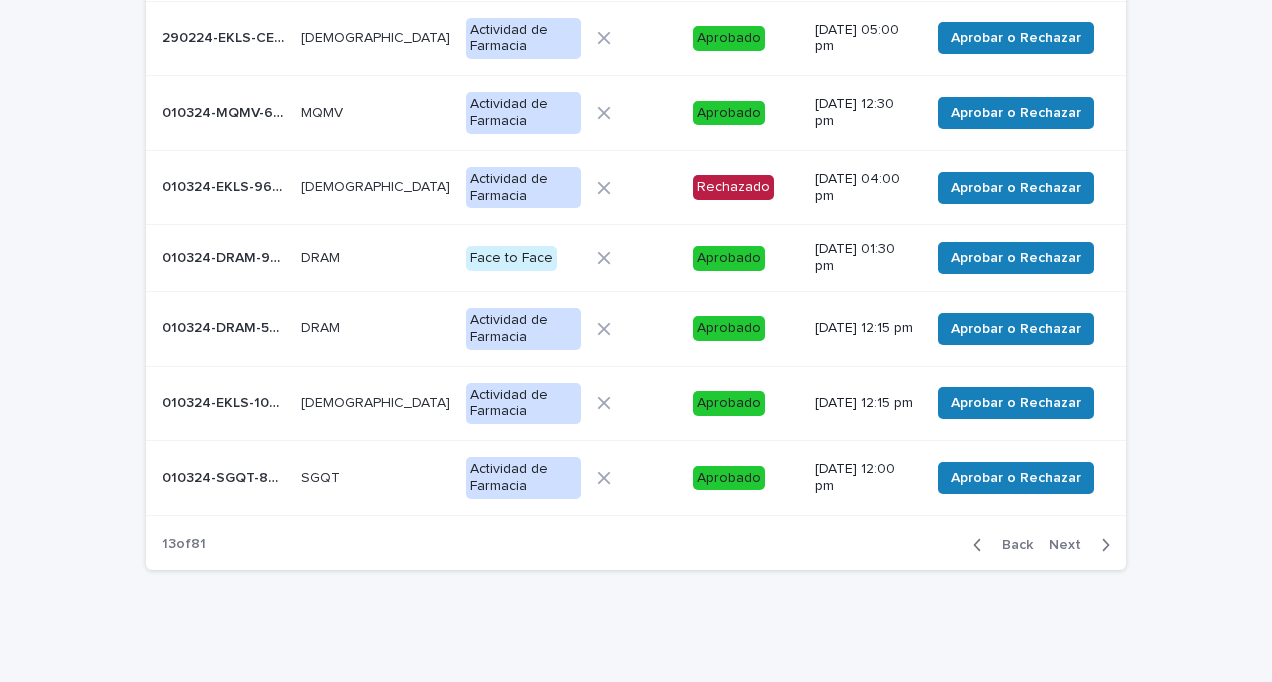 click on "Next" at bounding box center (1071, 545) 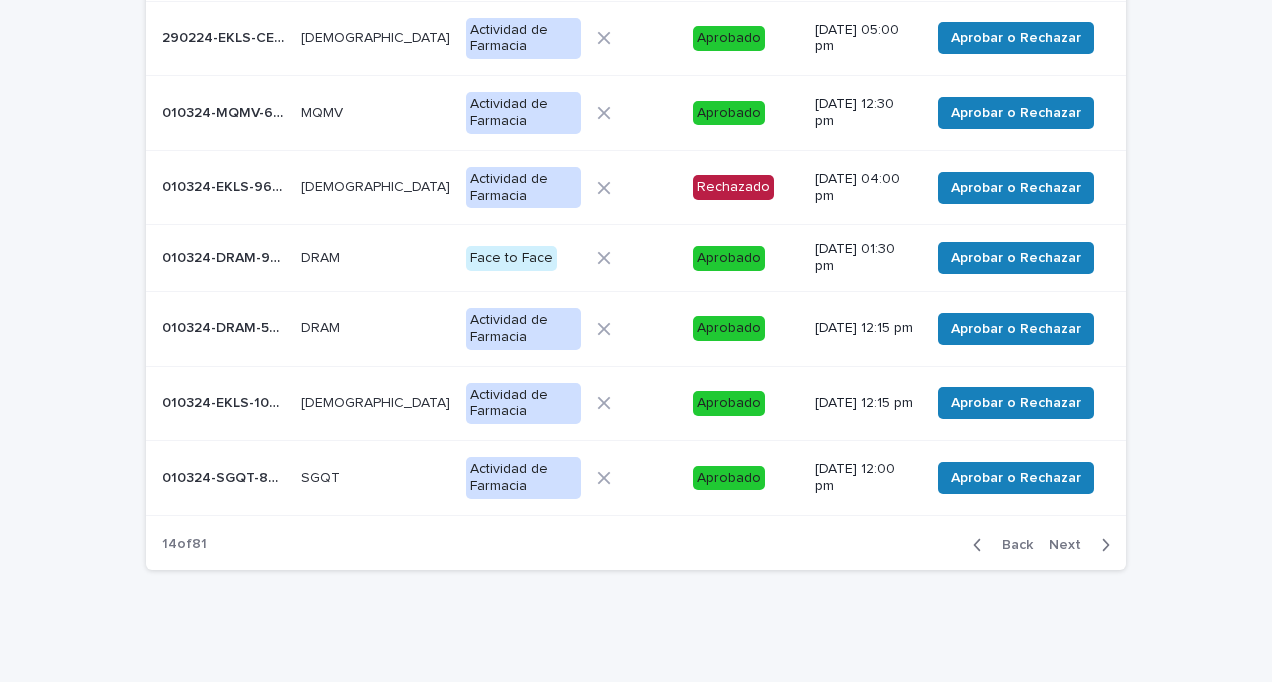 click on "Next" at bounding box center [1071, 545] 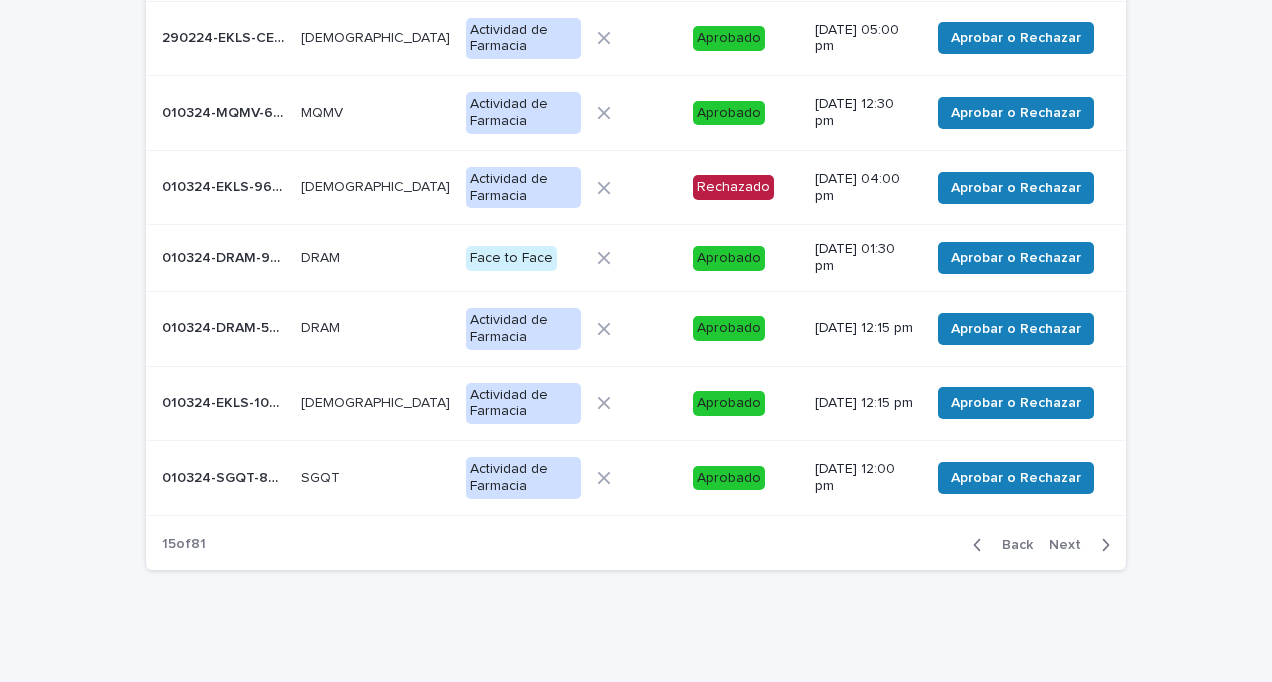 click on "Next" at bounding box center [1071, 545] 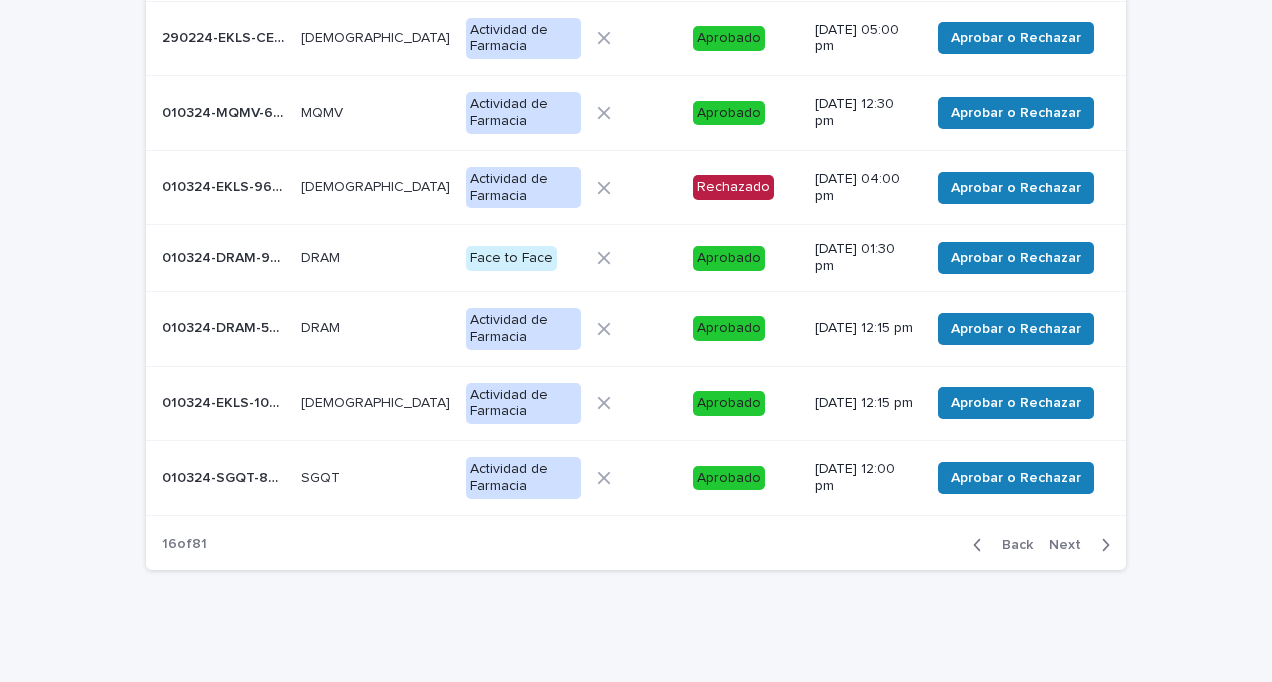 click on "Next" at bounding box center (1071, 545) 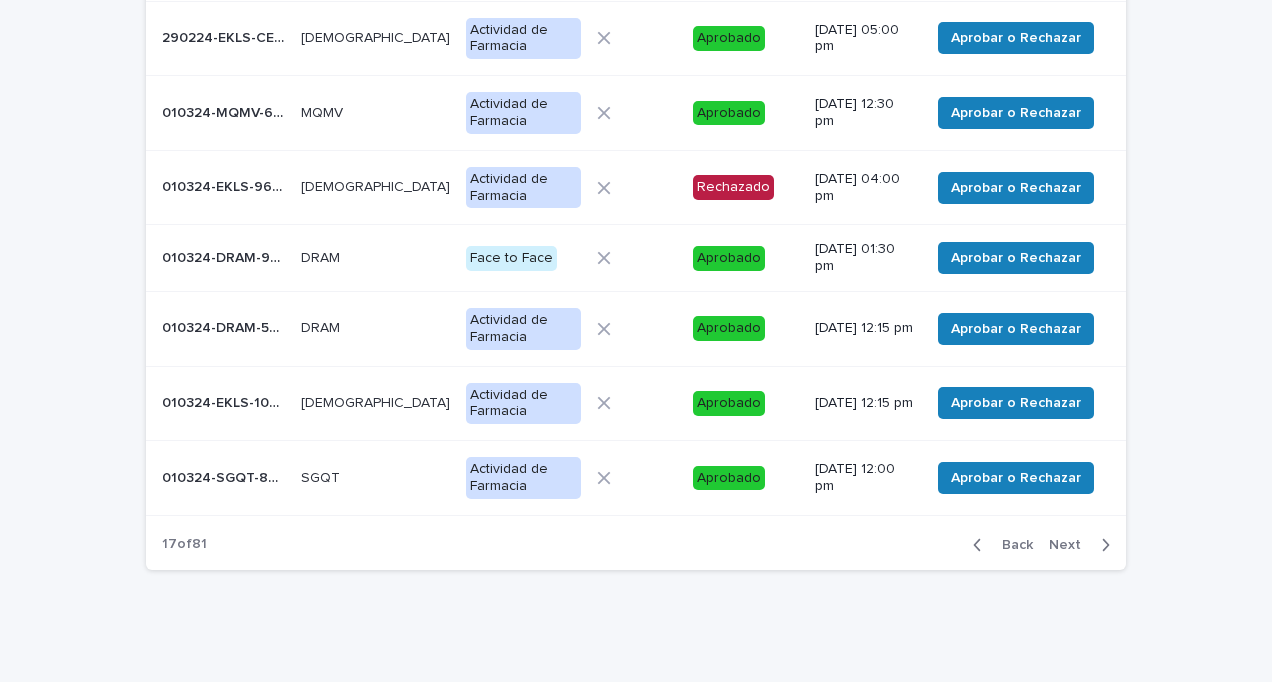click on "Next" at bounding box center [1071, 545] 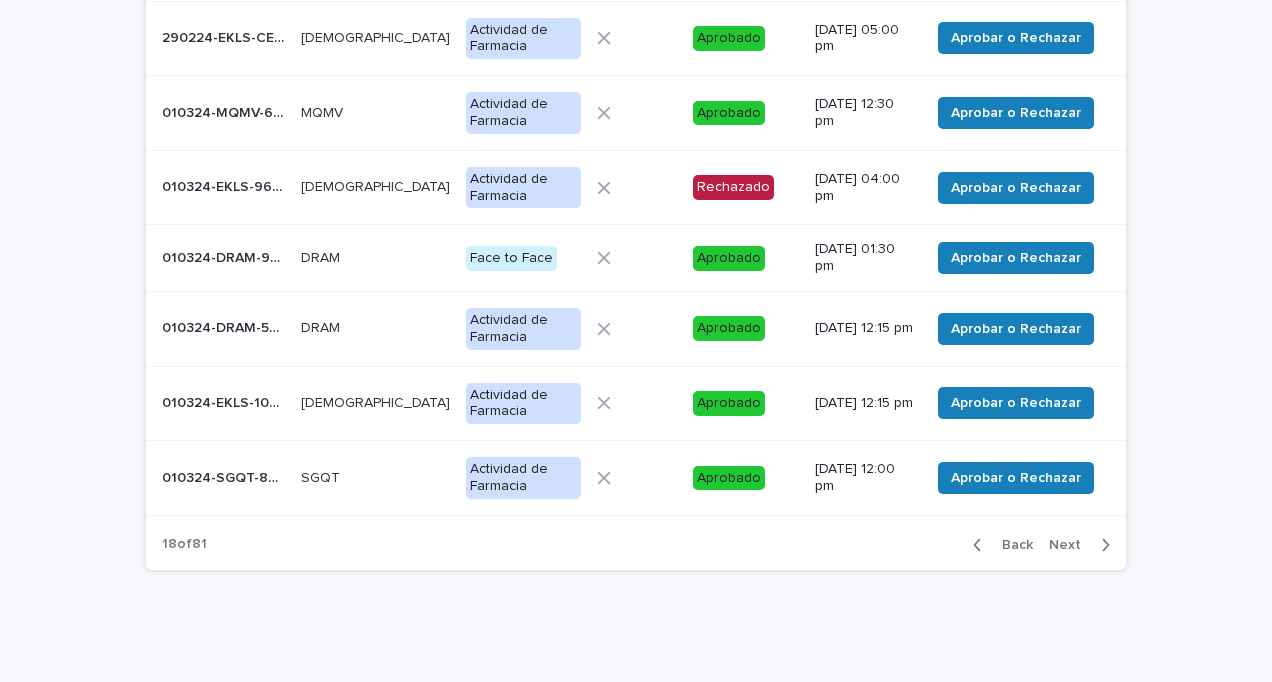 click on "Next" at bounding box center (1071, 545) 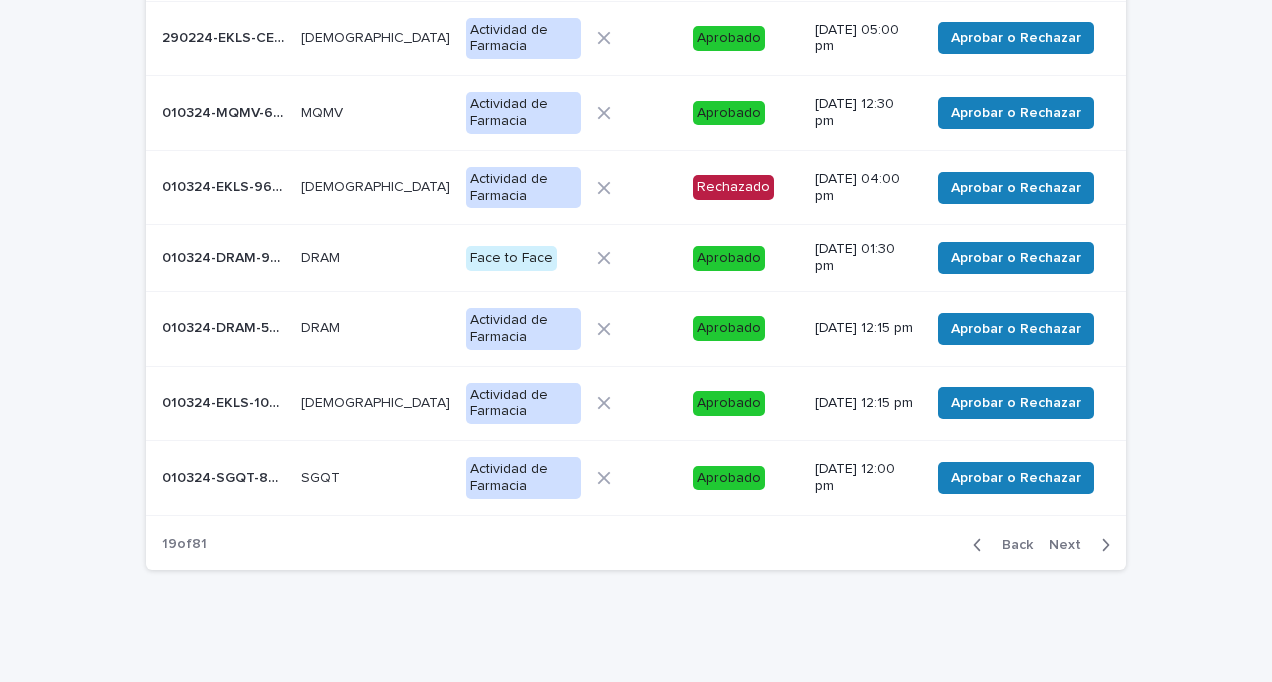 click on "Next" at bounding box center [1071, 545] 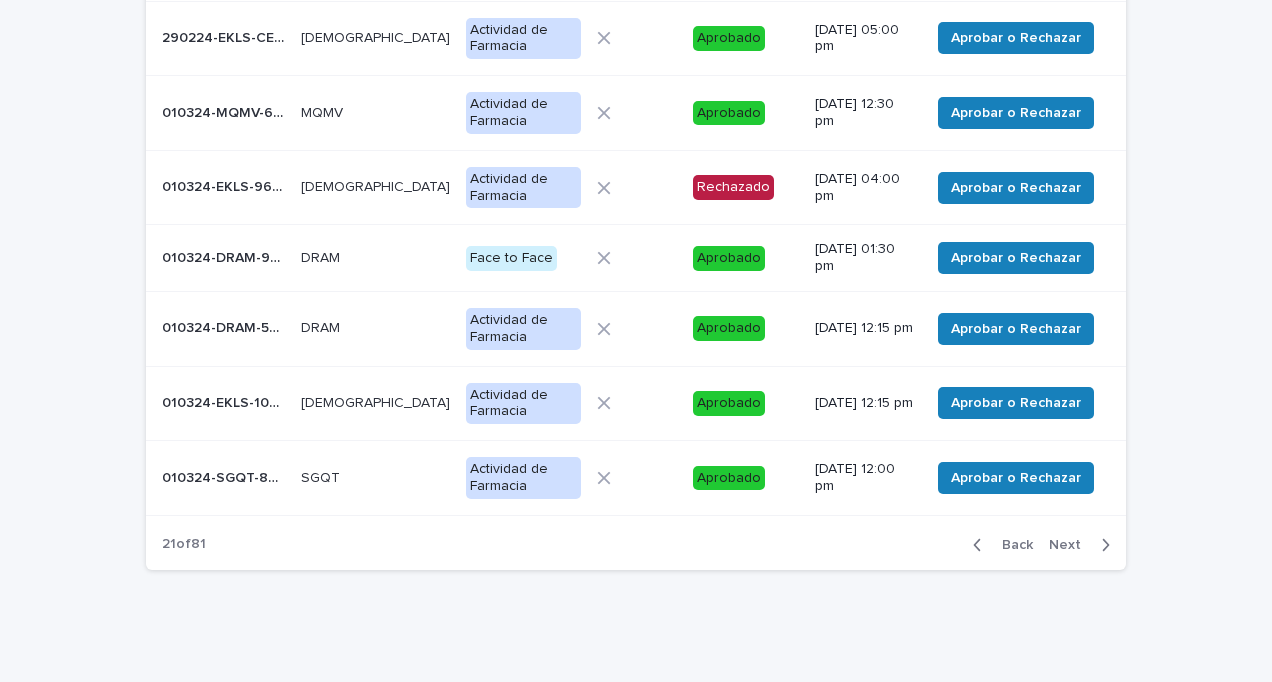 click on "Next" at bounding box center (1071, 545) 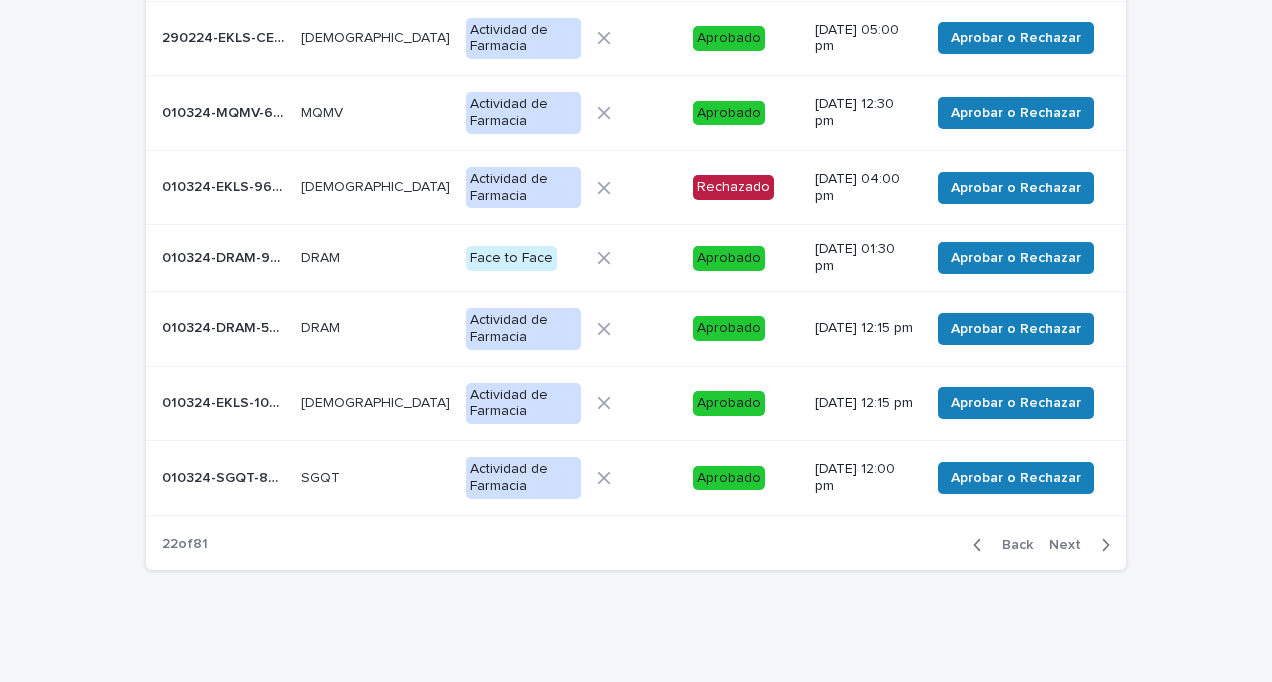 click on "Next" at bounding box center (1071, 545) 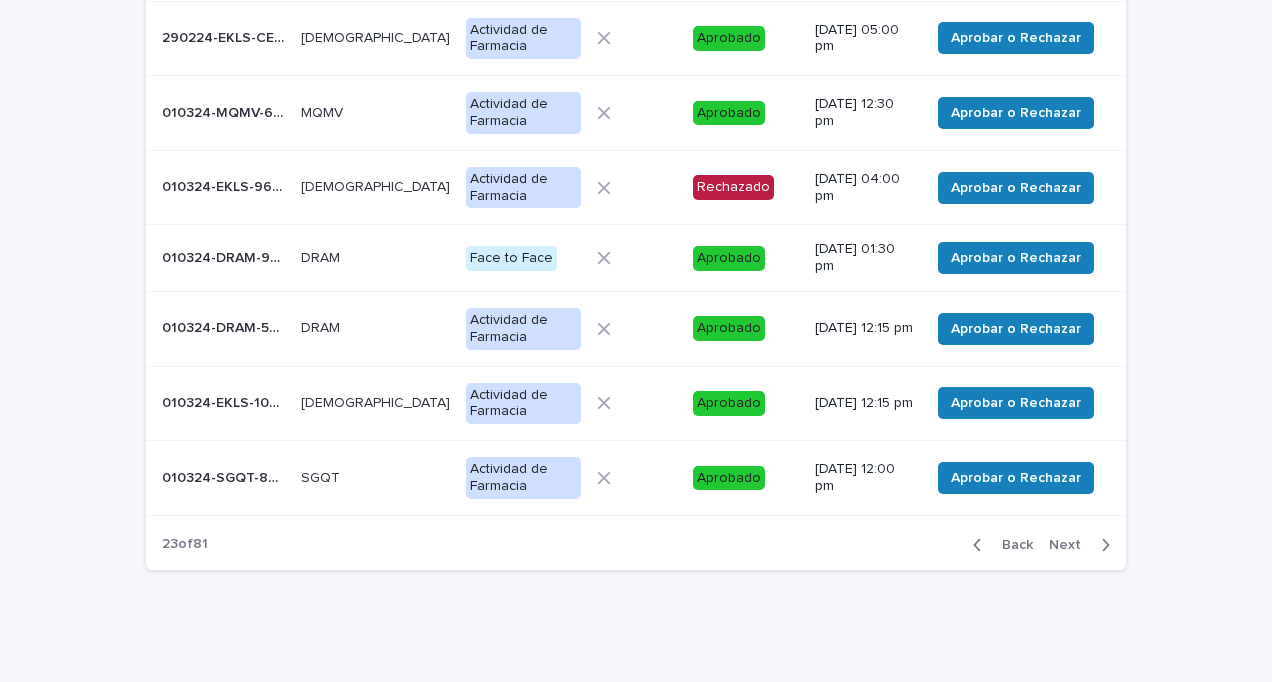 click on "Next" at bounding box center [1071, 545] 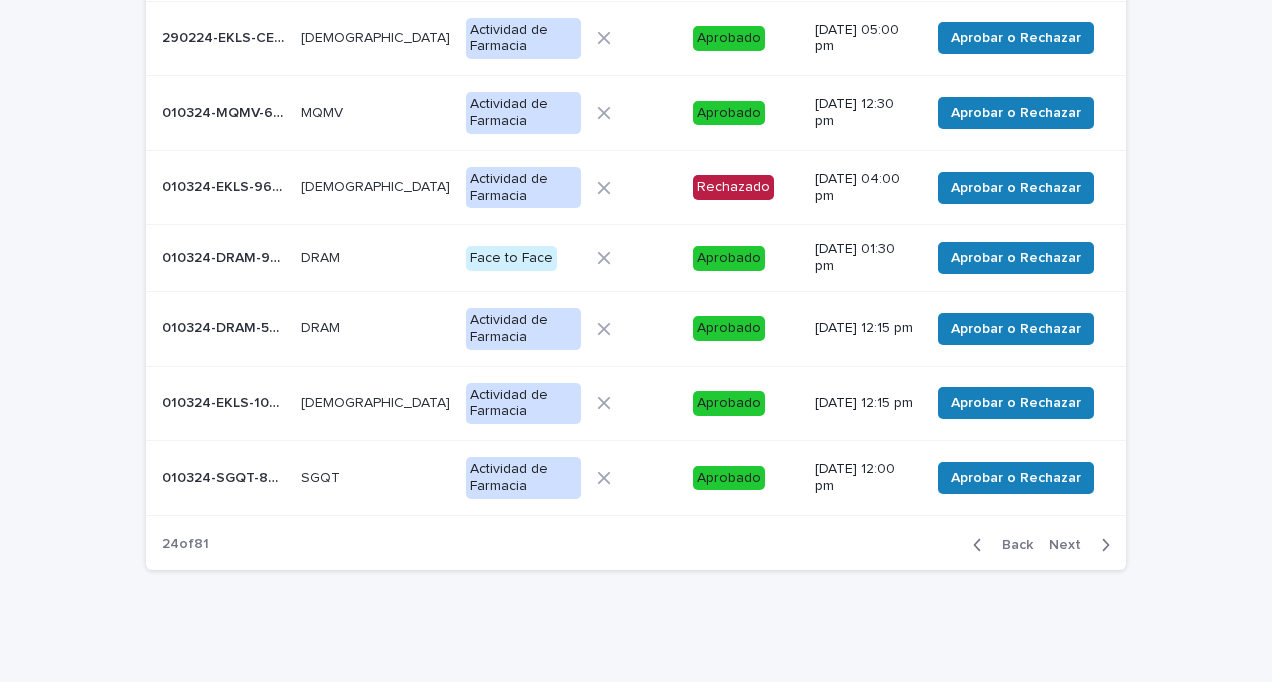 click on "Next" at bounding box center (1071, 545) 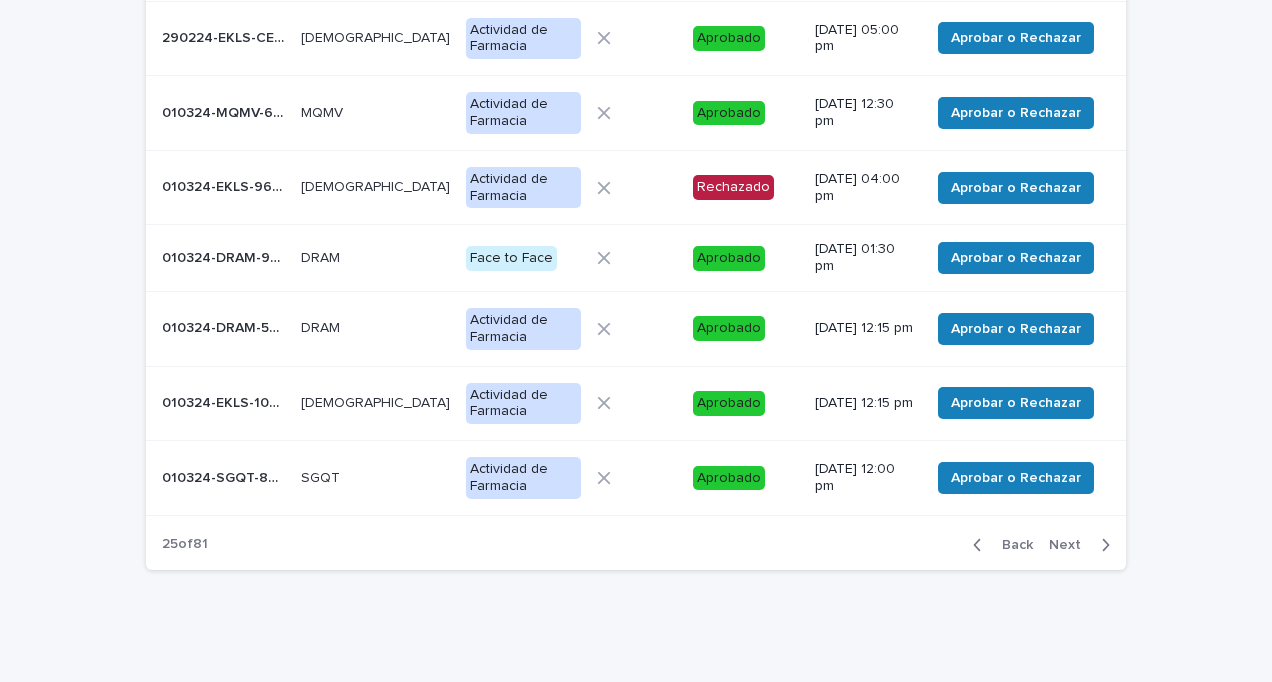 click on "Next" at bounding box center [1071, 545] 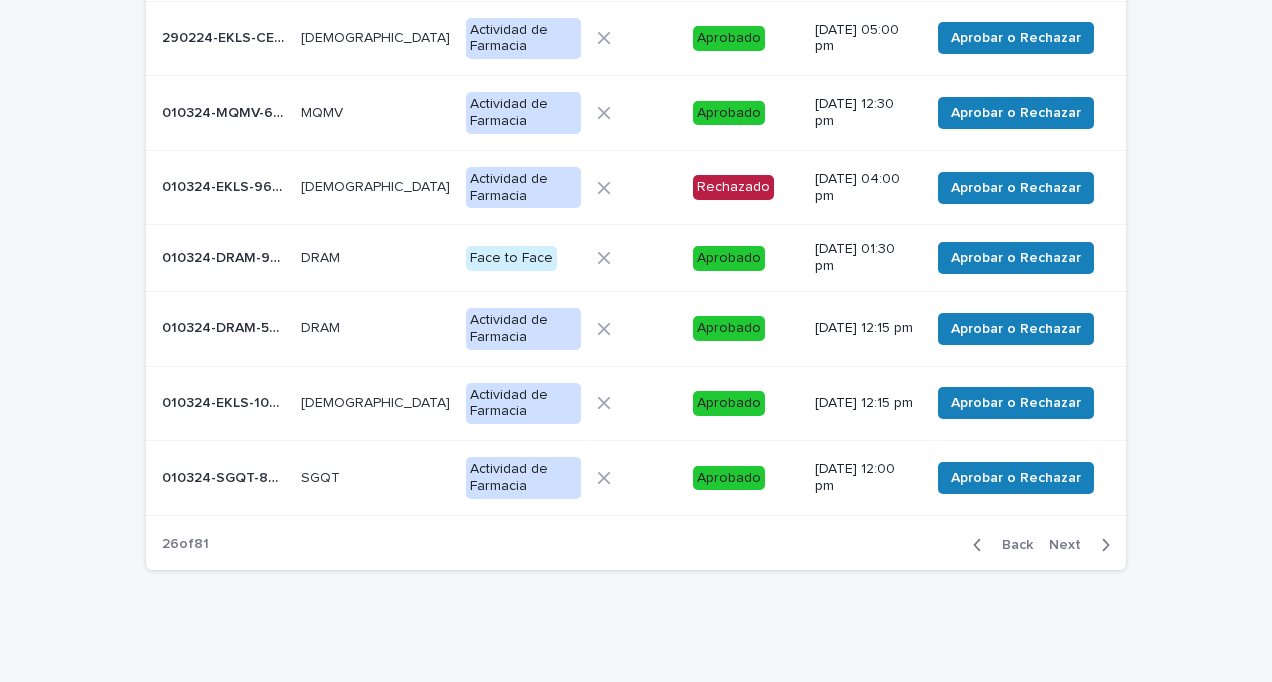 click on "Next" at bounding box center (1071, 545) 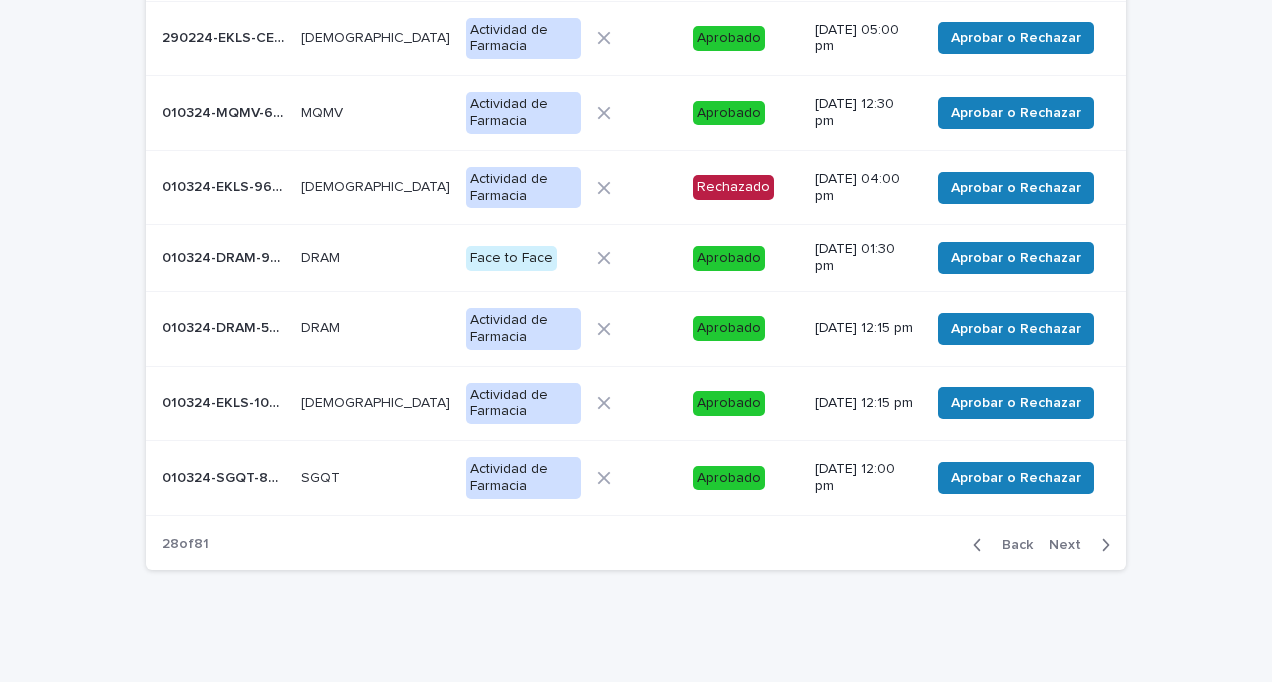 click on "Next" at bounding box center [1071, 545] 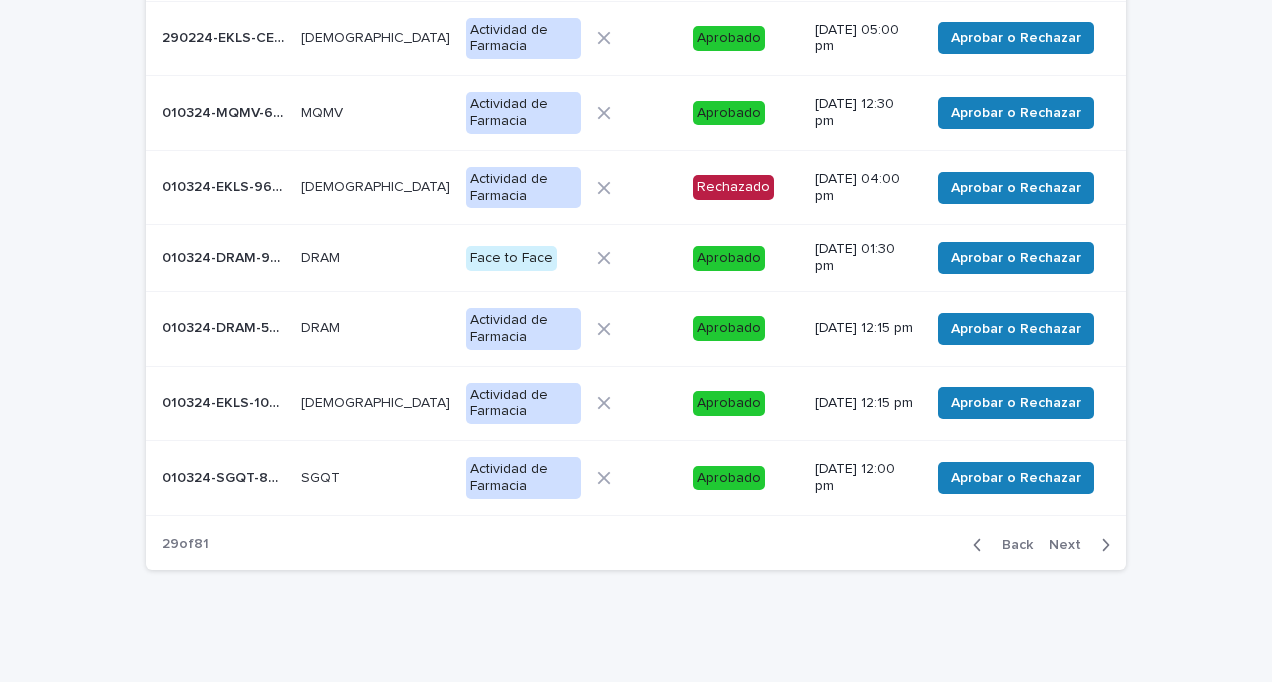 click on "Next" at bounding box center (1071, 545) 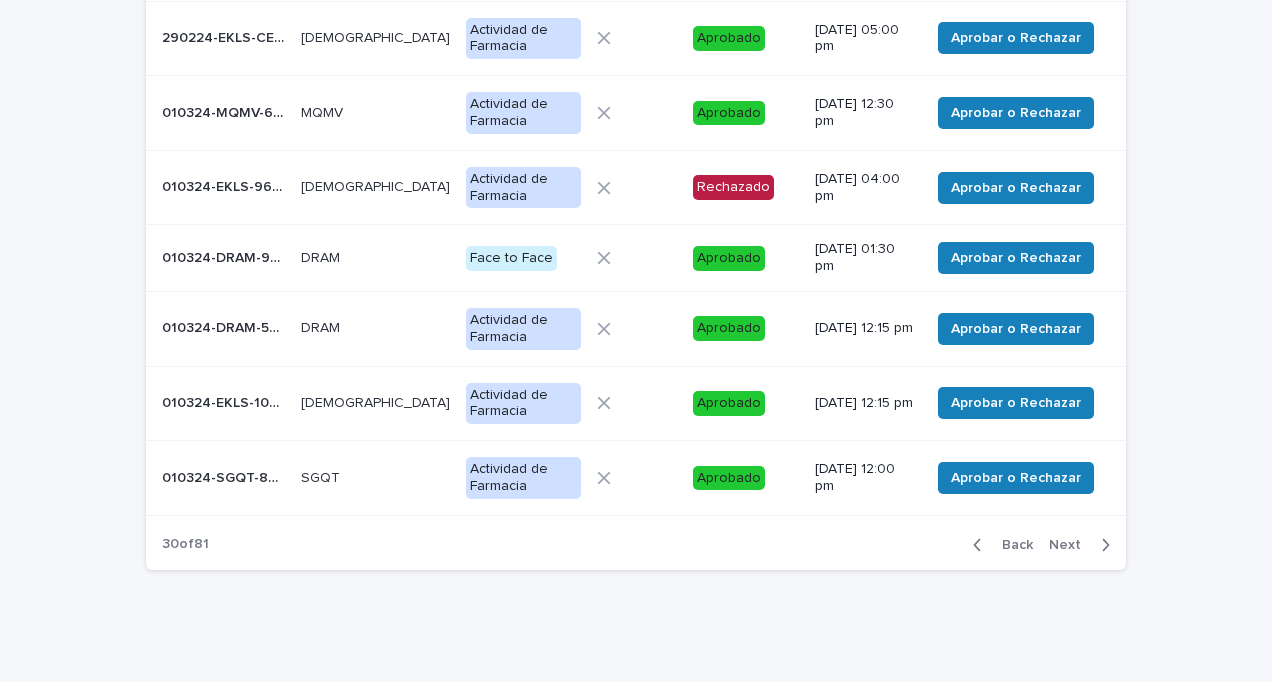click on "Next" at bounding box center [1071, 545] 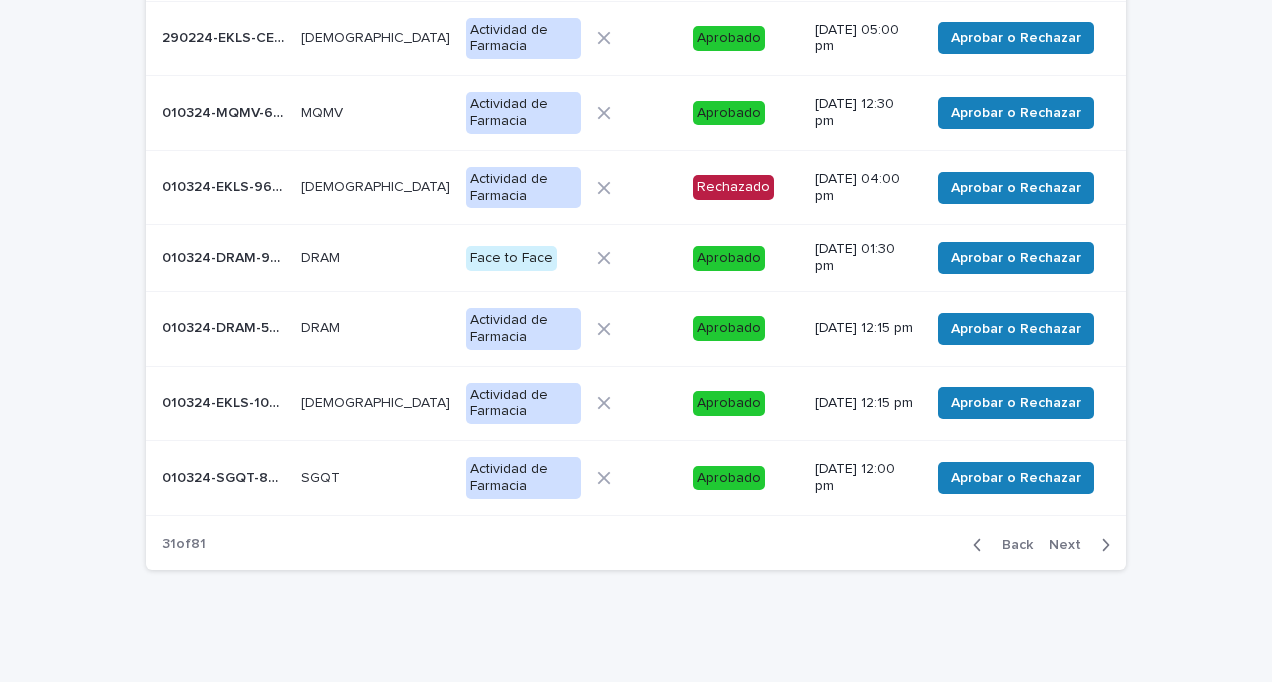 click on "Next" at bounding box center (1071, 545) 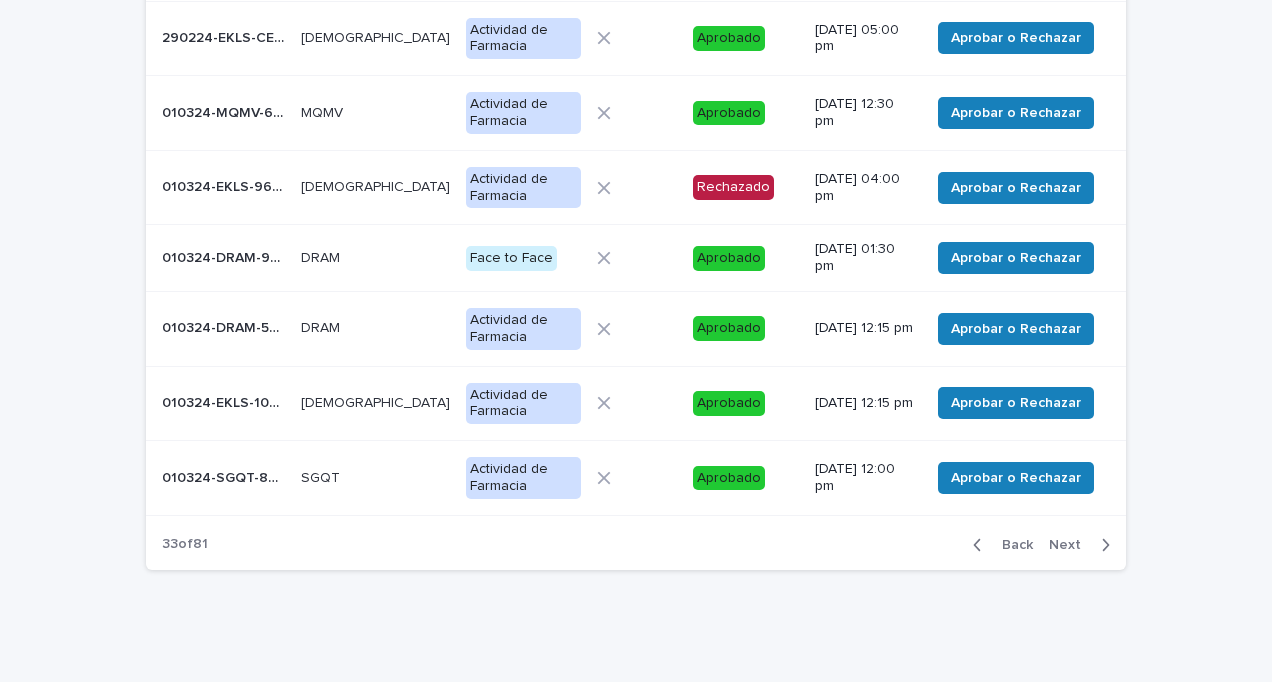 click on "Next" at bounding box center [1071, 545] 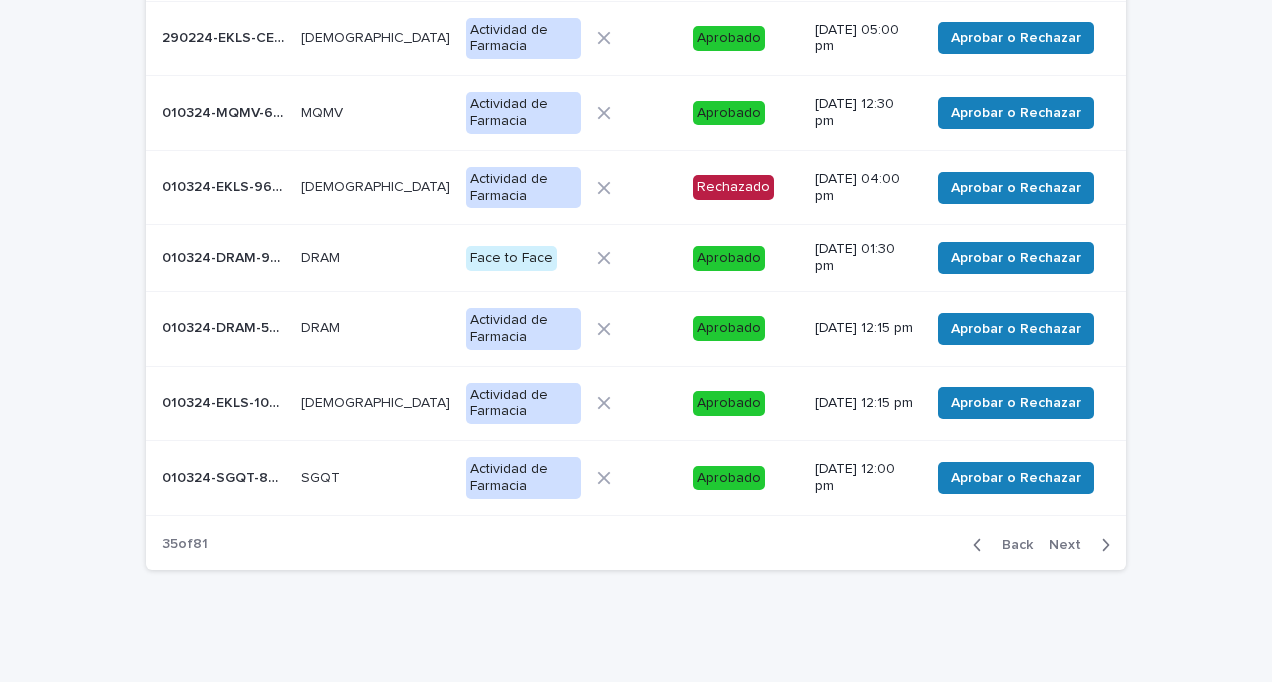 click on "Next" at bounding box center [1071, 545] 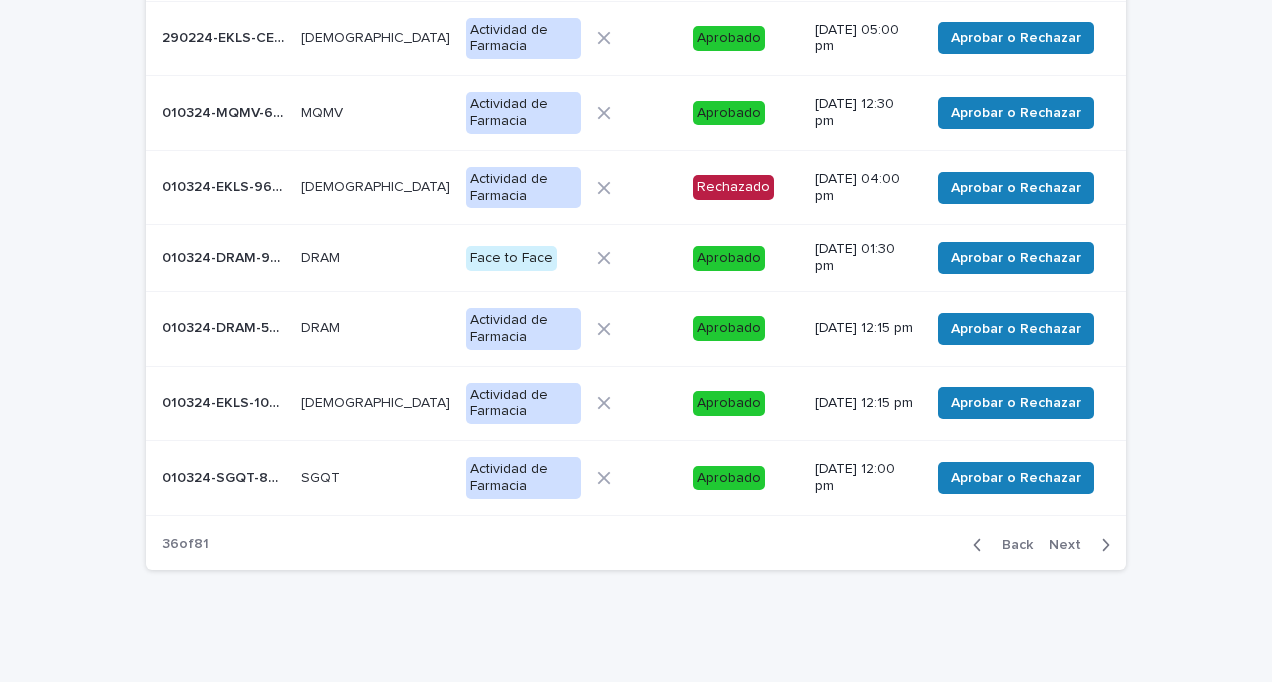 click on "Next" at bounding box center (1071, 545) 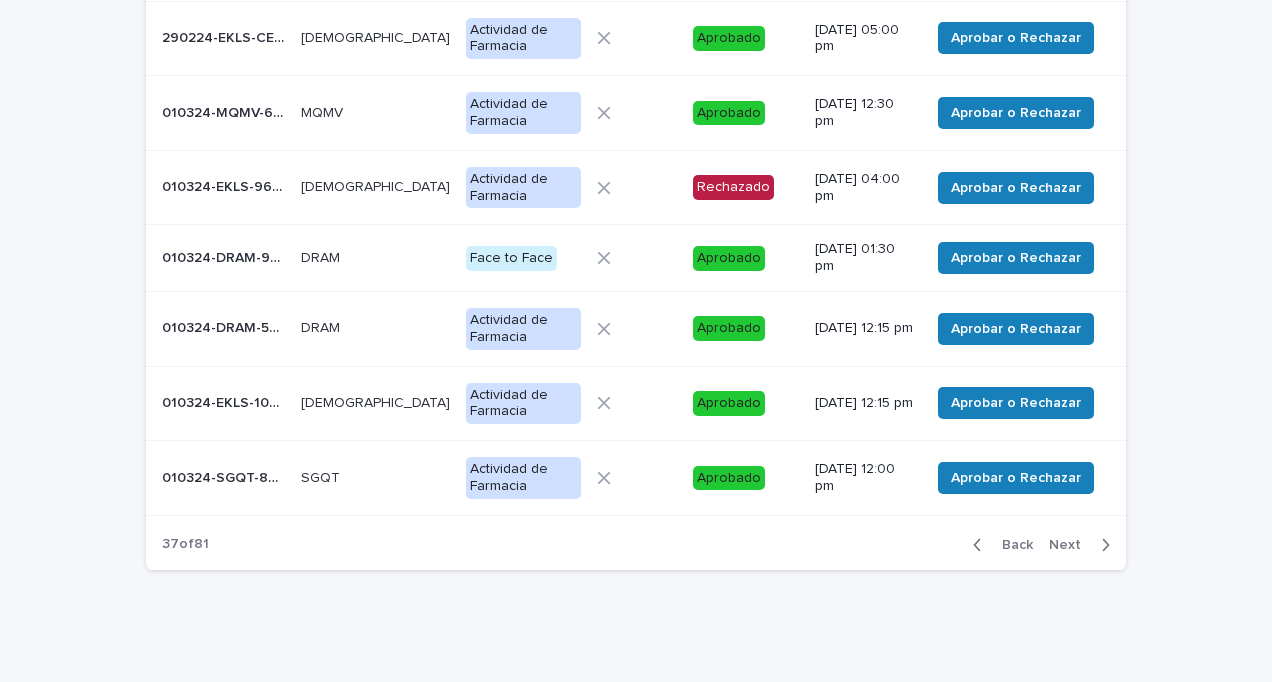 click on "Next" at bounding box center [1071, 545] 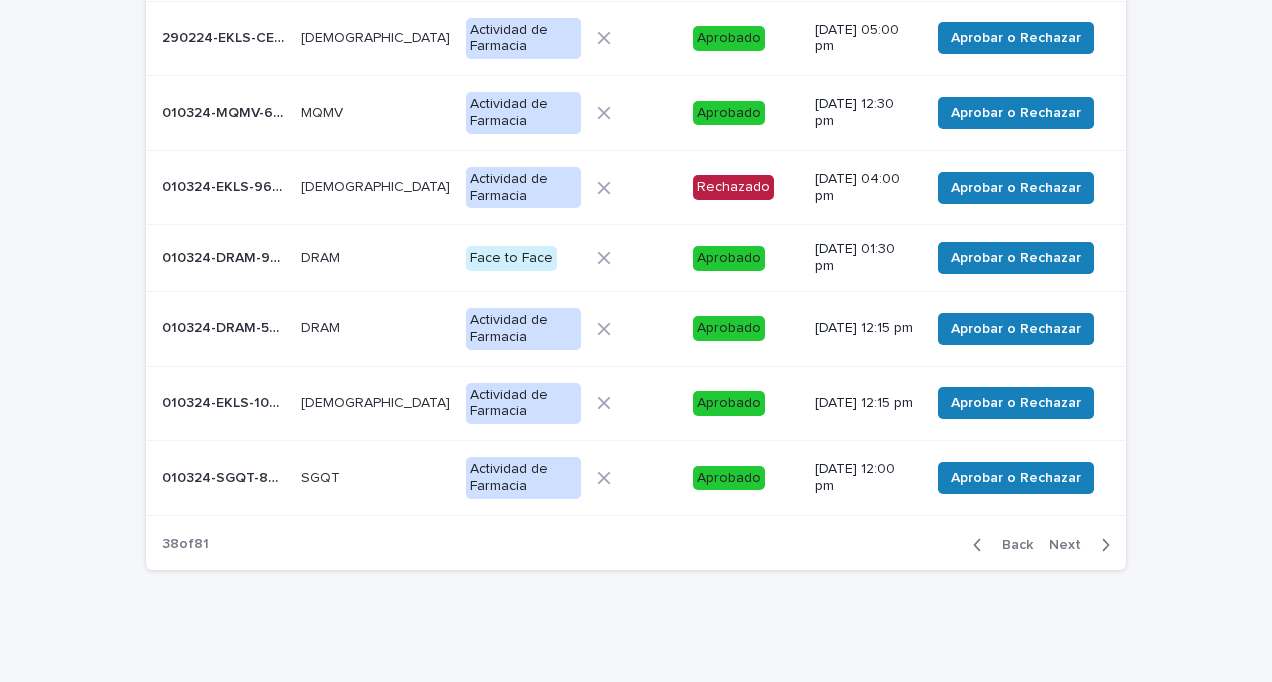 click on "Next" at bounding box center (1071, 545) 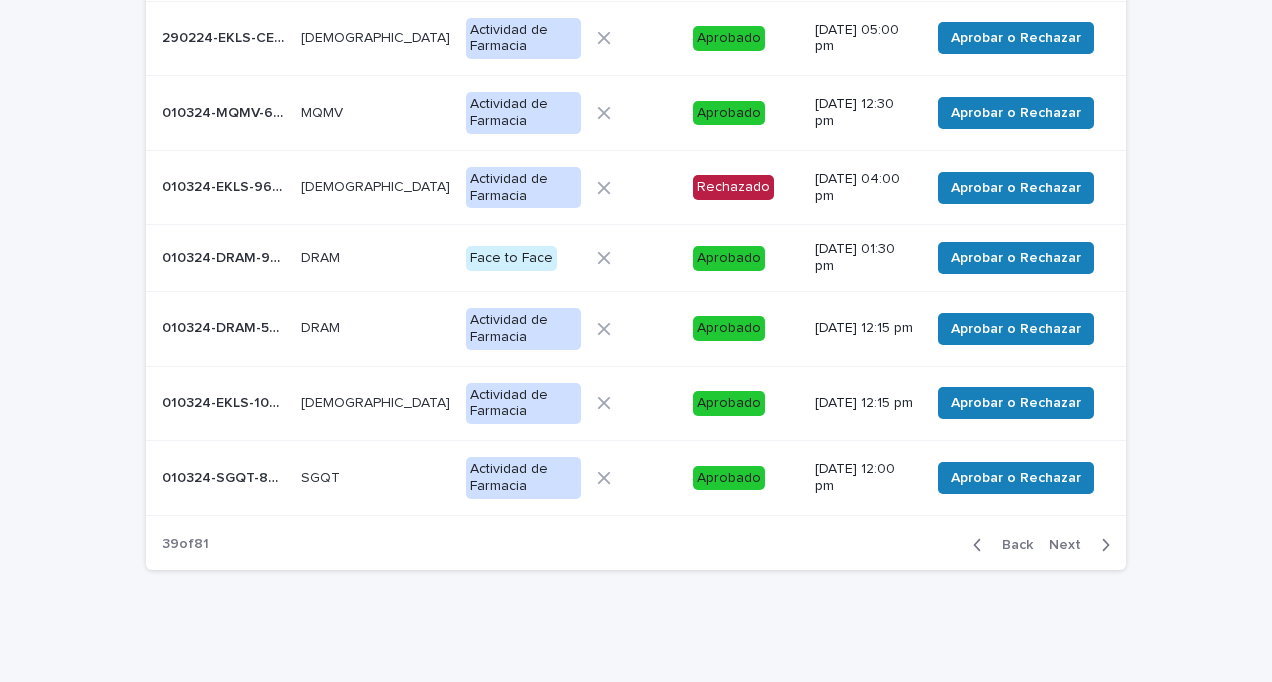 click on "Next" at bounding box center [1071, 545] 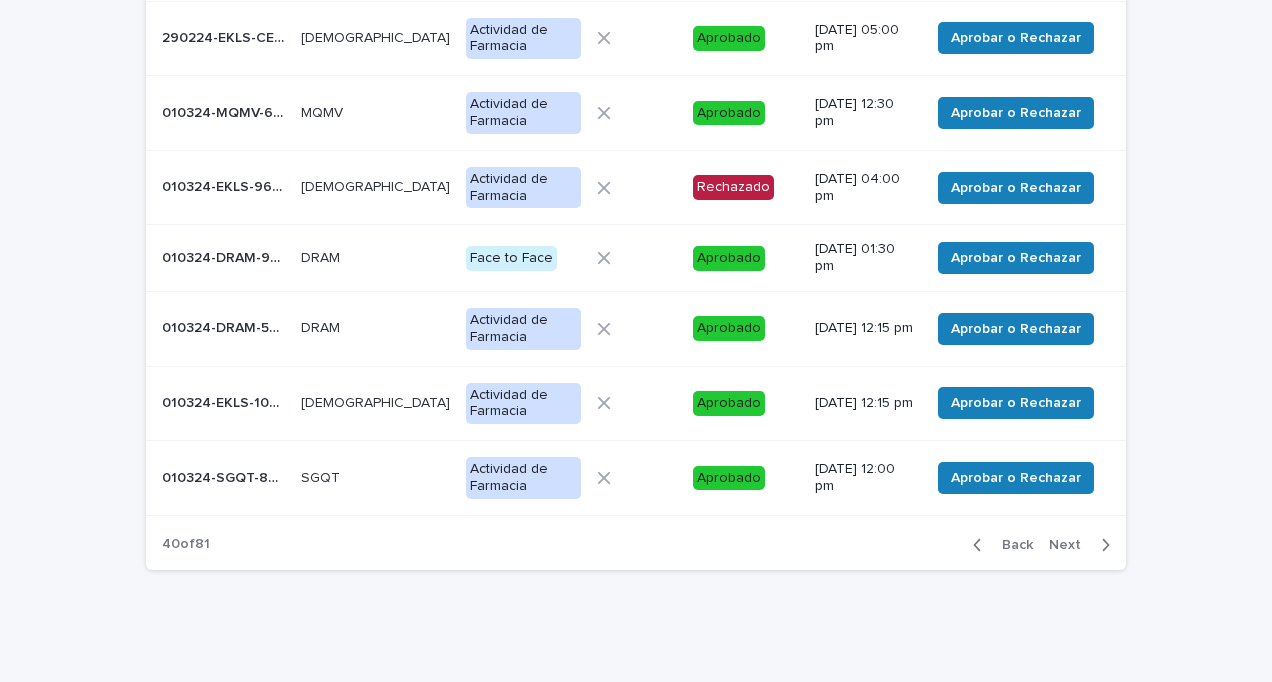 click on "Next" at bounding box center (1071, 545) 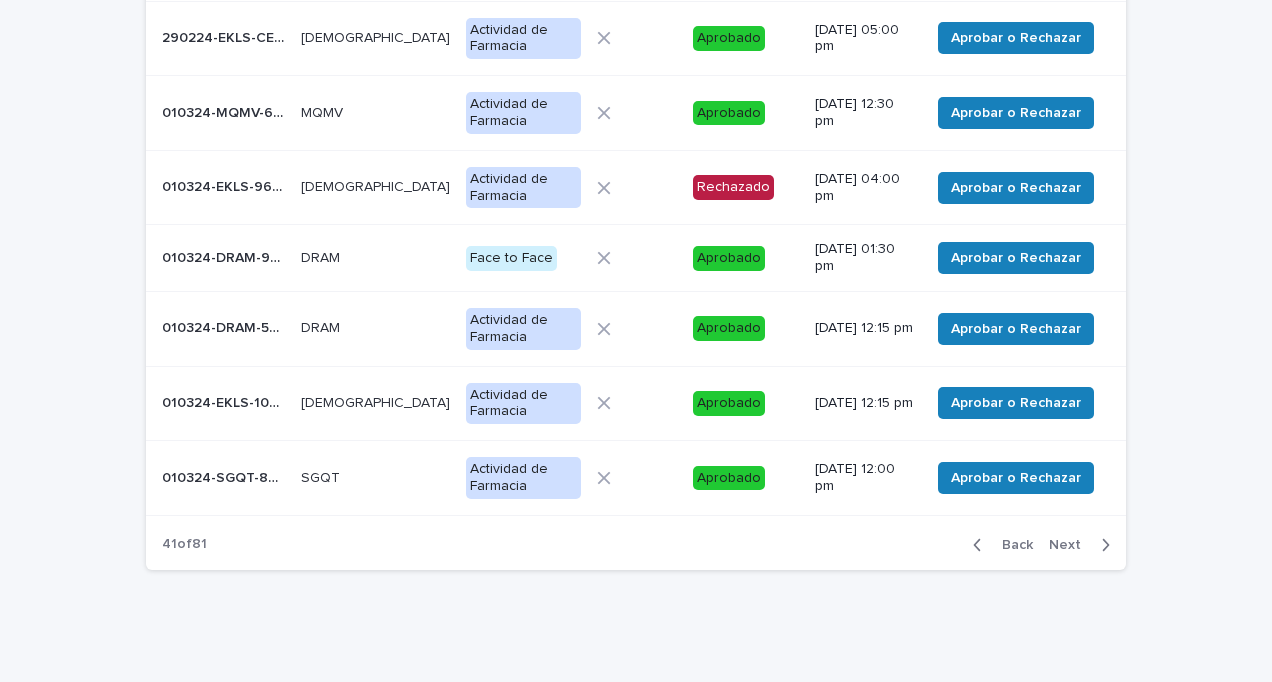 click on "Next" at bounding box center [1071, 545] 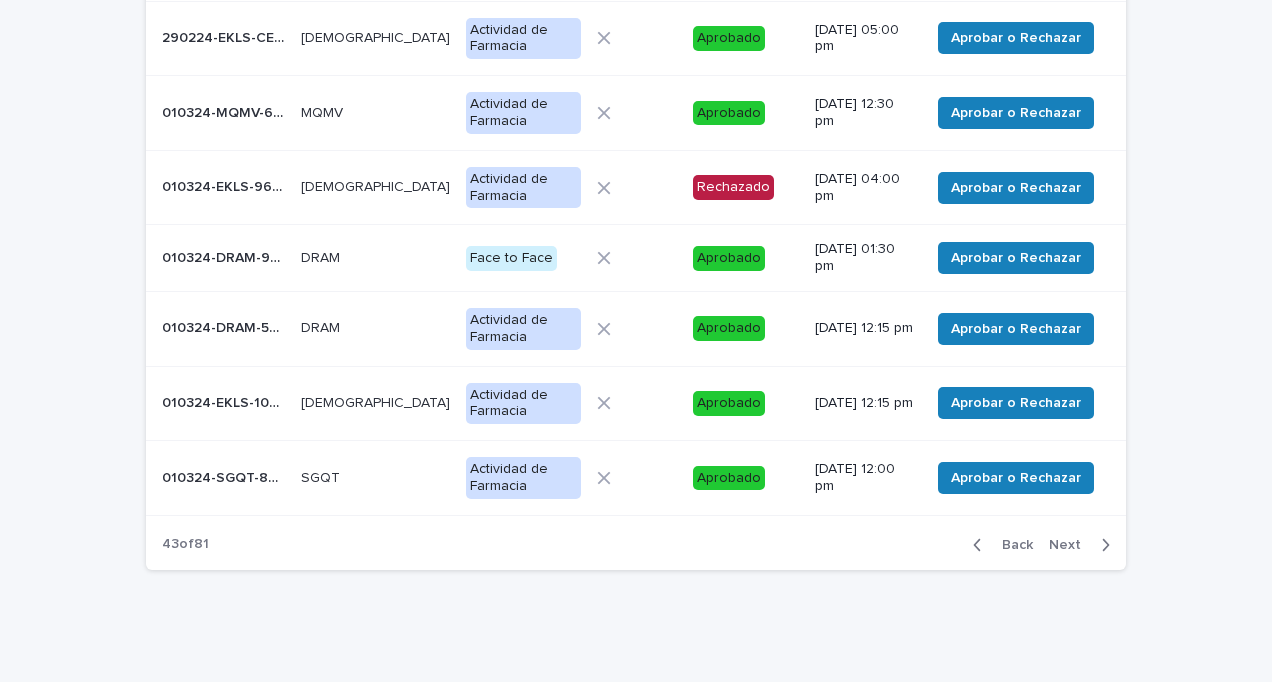 click on "Next" at bounding box center [1071, 545] 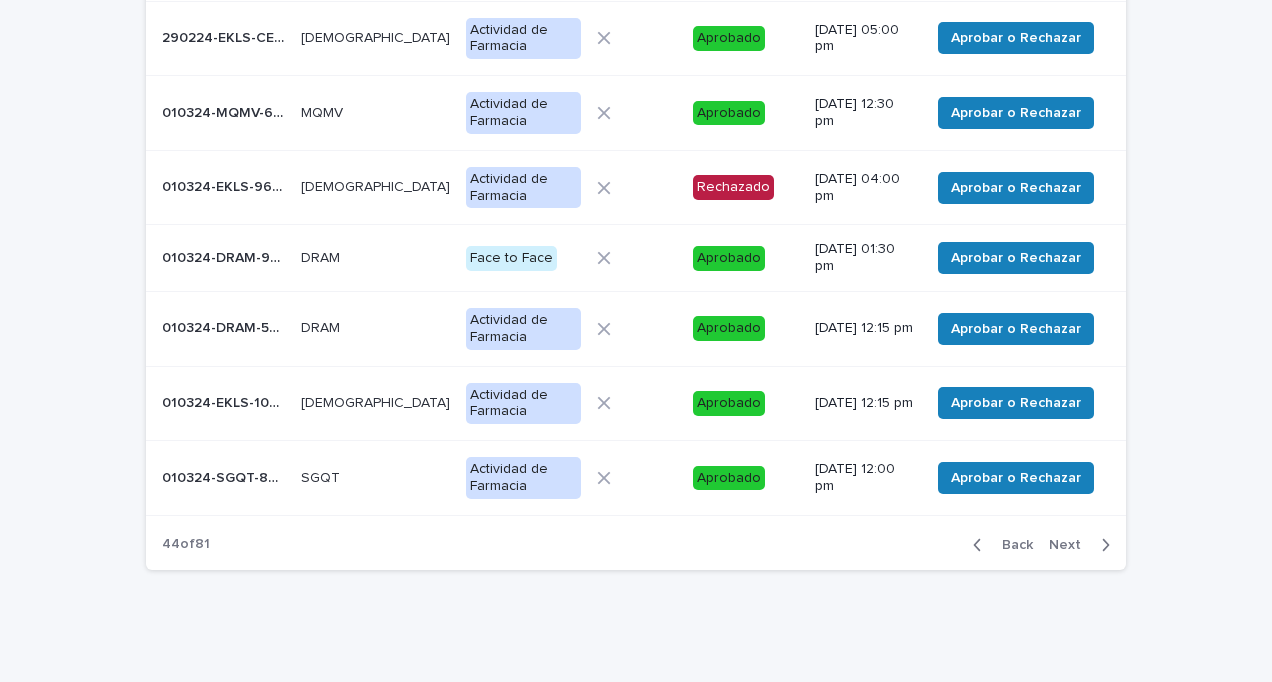 click on "Next" at bounding box center (1071, 545) 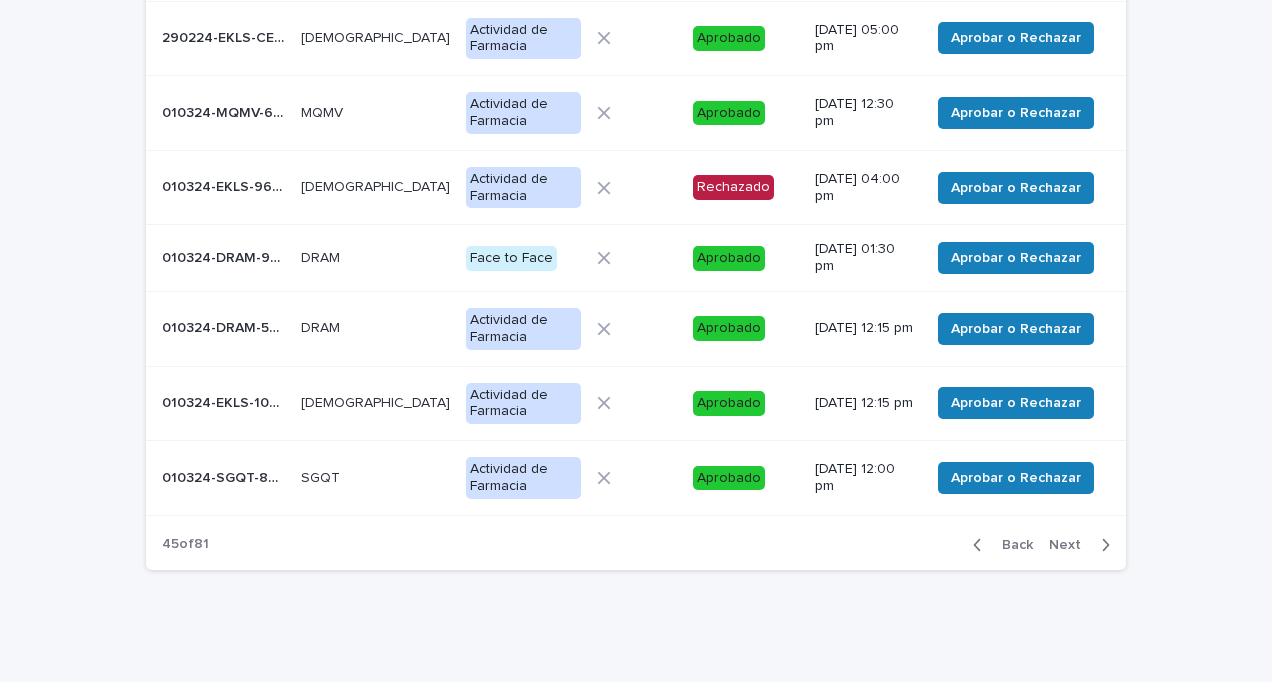 click on "Next" at bounding box center [1071, 545] 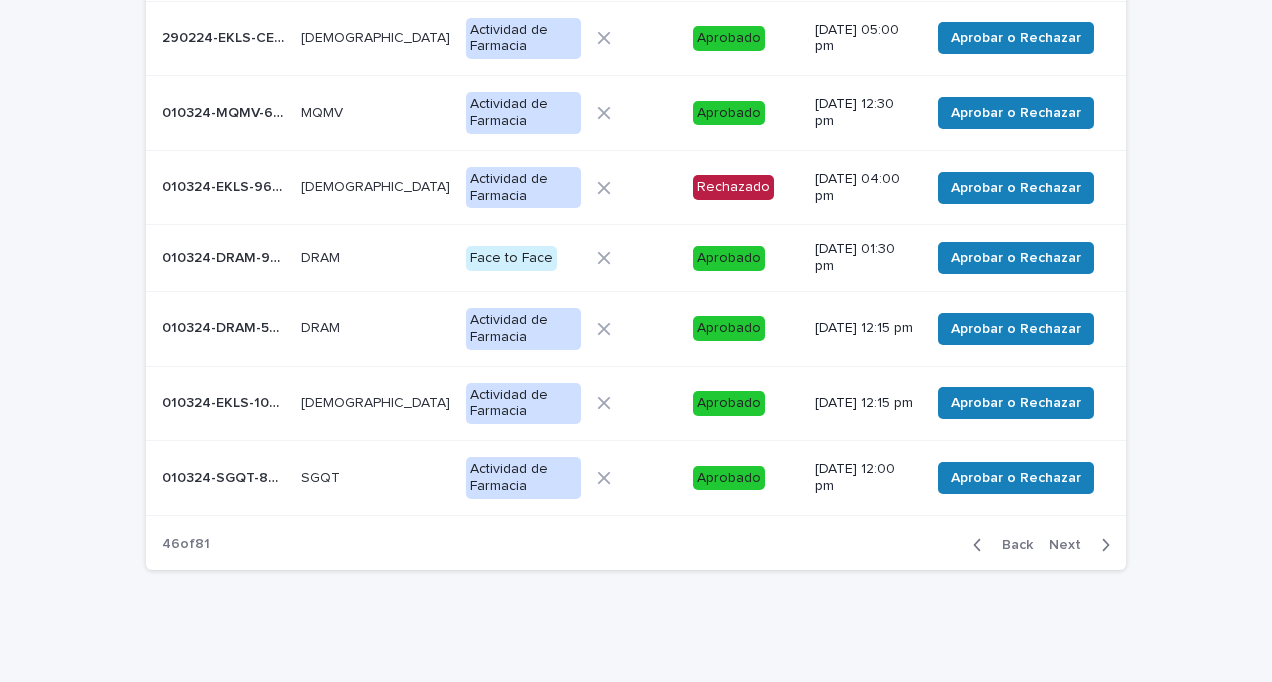 click on "Next" at bounding box center (1071, 545) 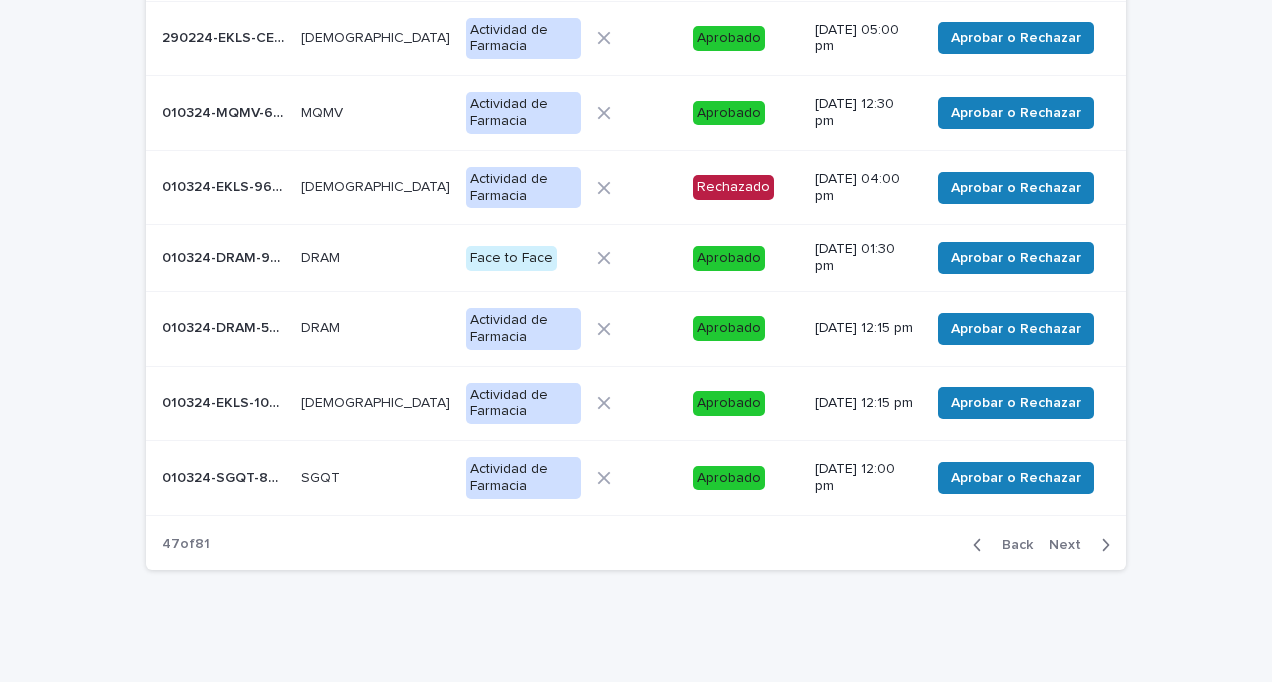 click on "Next" at bounding box center (1071, 545) 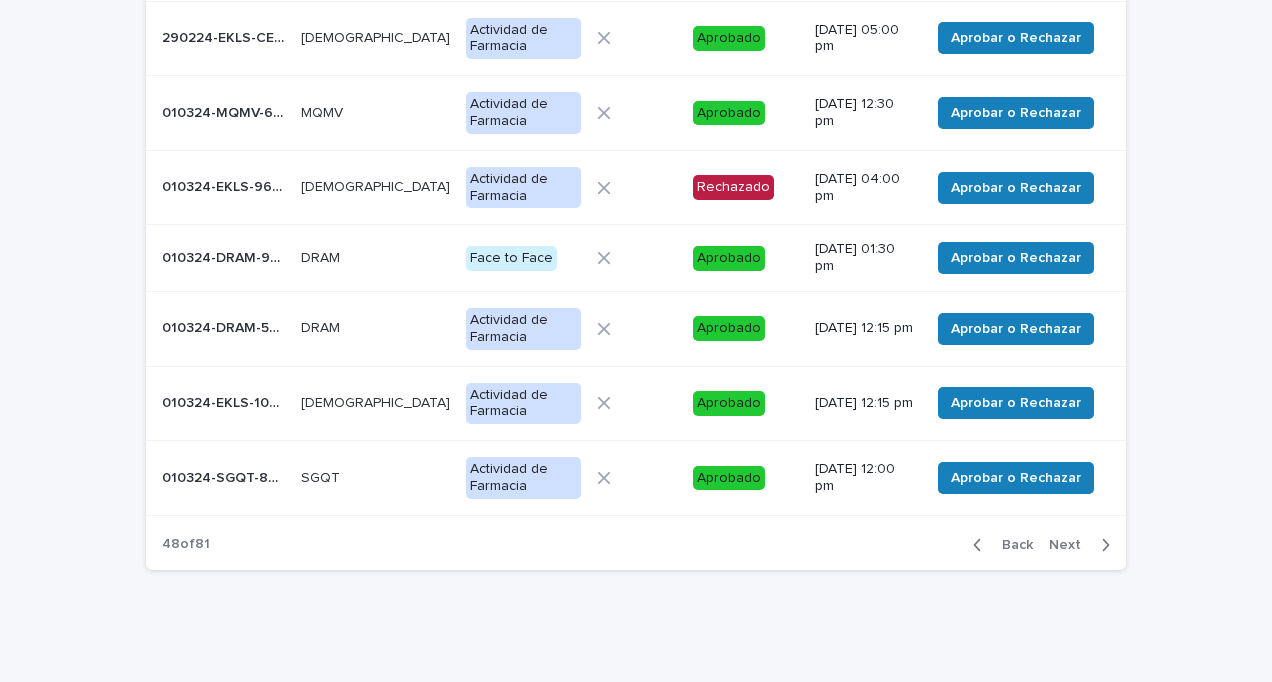 click on "Next" at bounding box center (1071, 545) 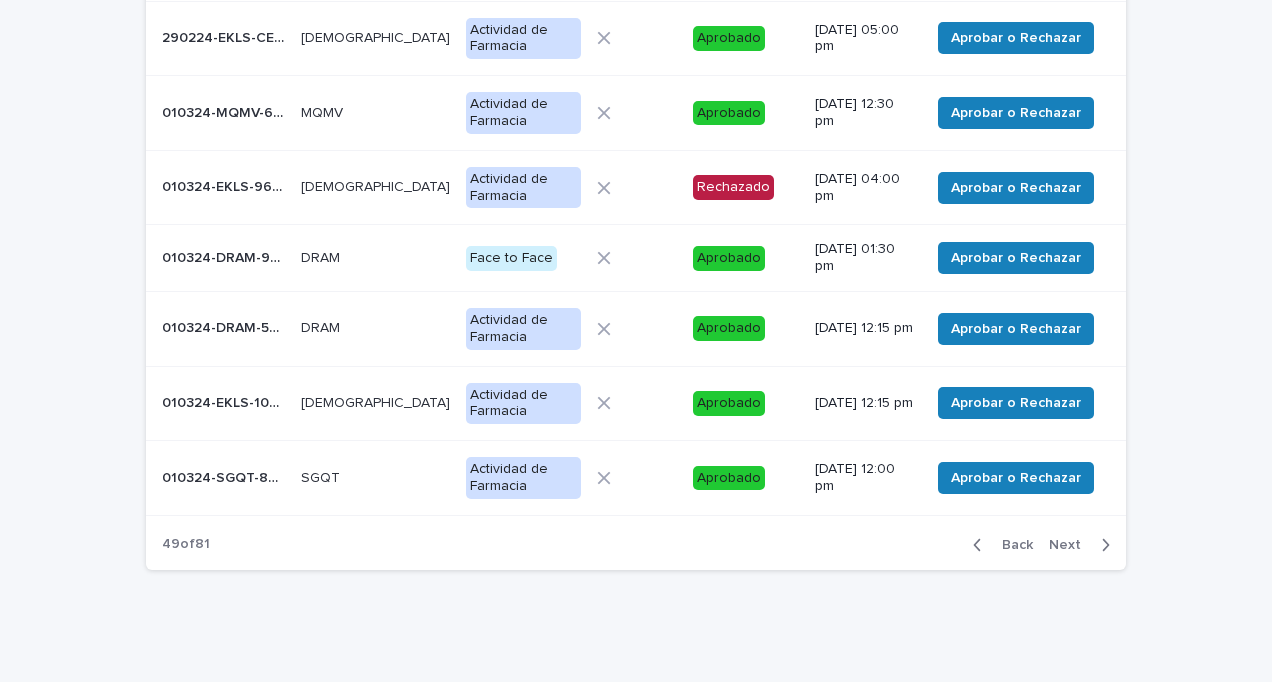 click on "Next" at bounding box center (1071, 545) 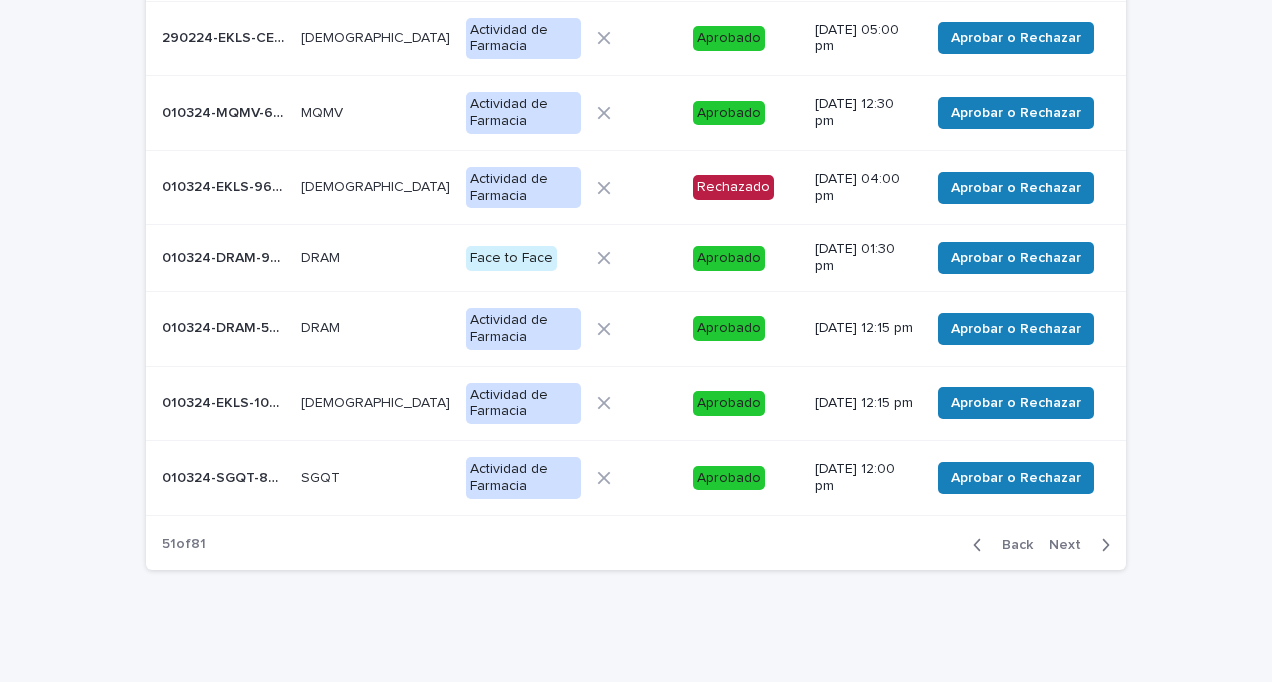 click on "Next" at bounding box center (1071, 545) 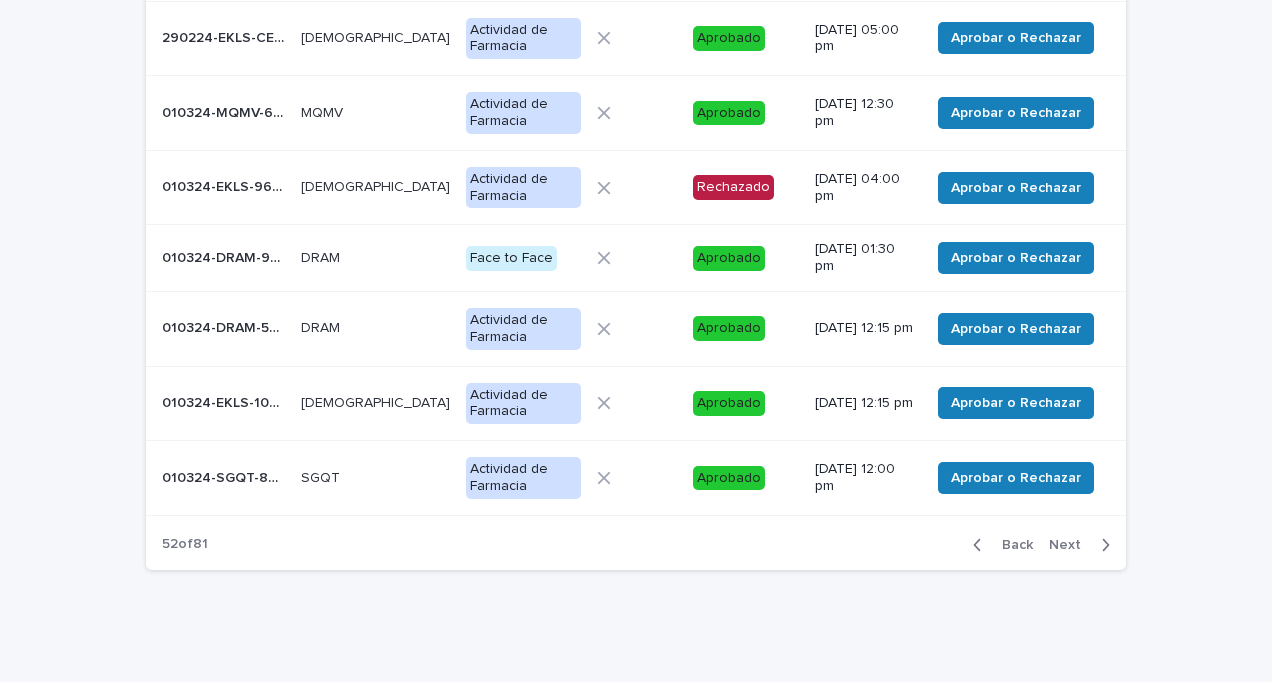 click on "Next" at bounding box center (1071, 545) 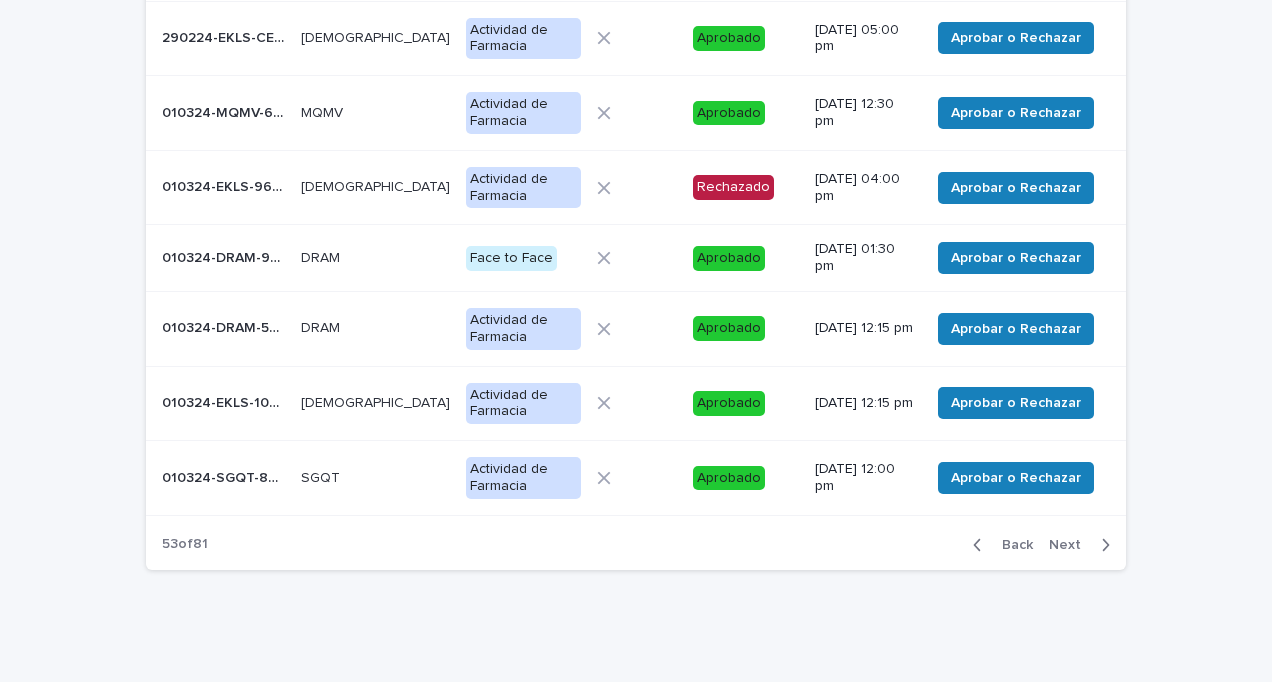 click on "Next" at bounding box center [1071, 545] 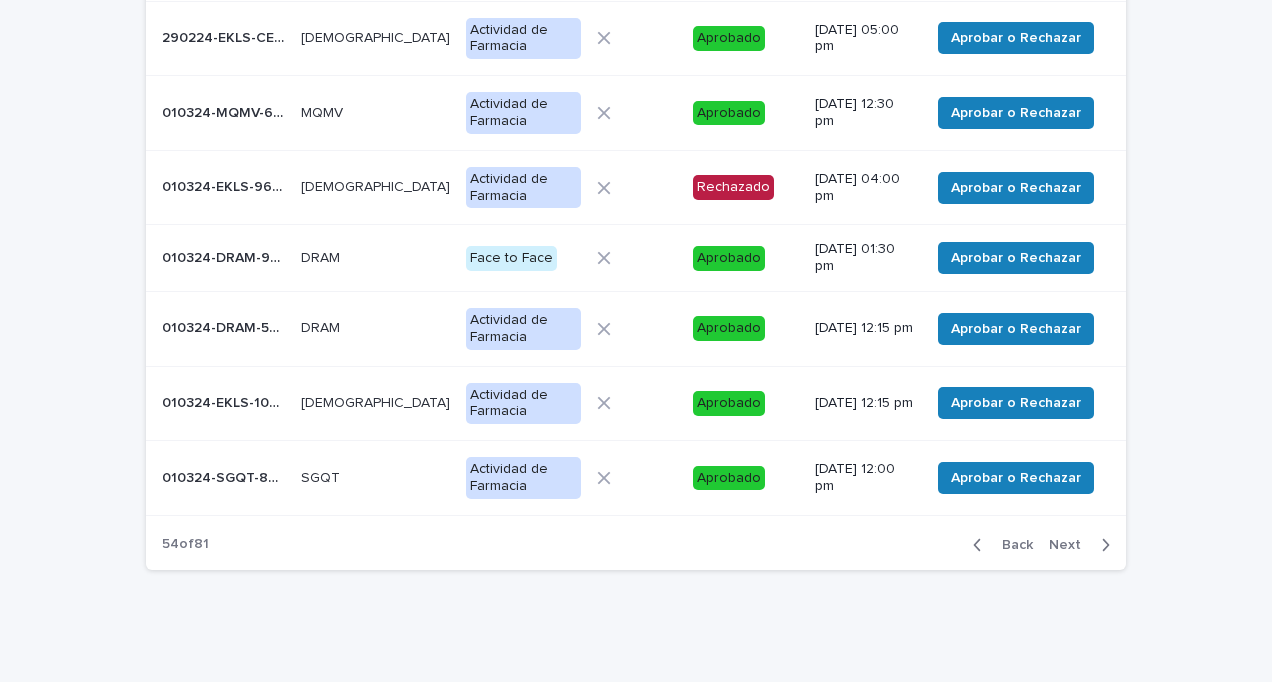 click on "Next" at bounding box center (1071, 545) 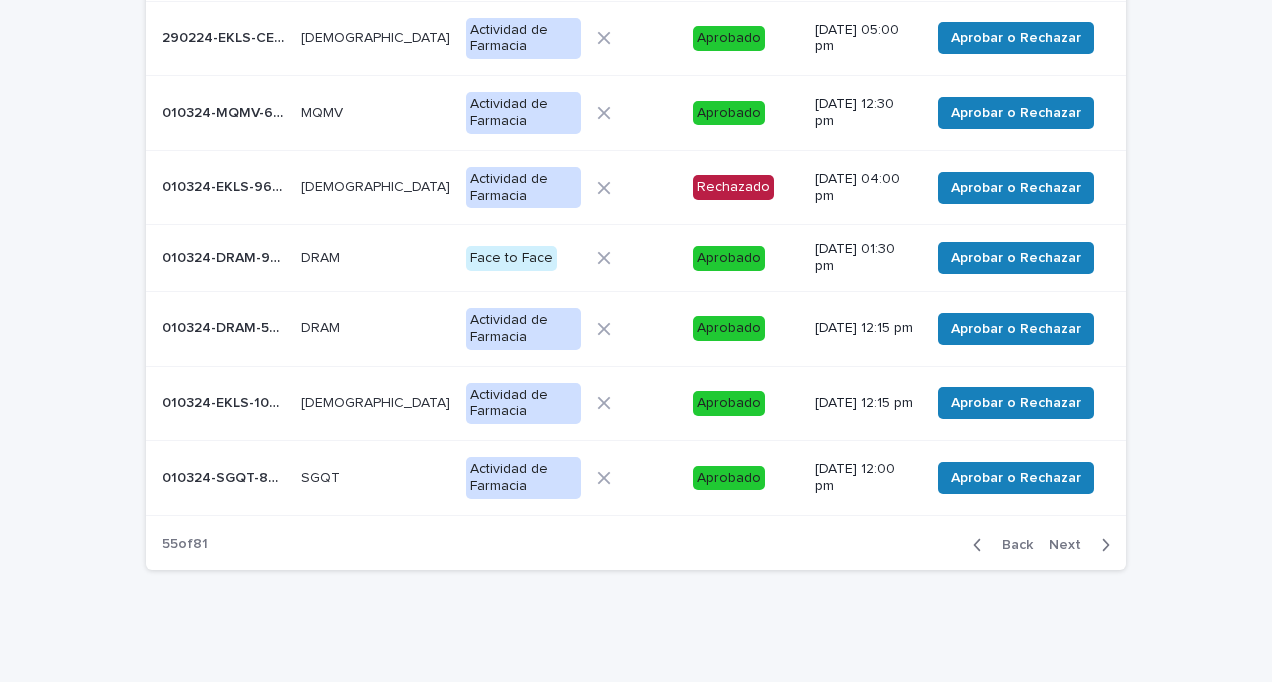 click on "Next" at bounding box center (1071, 545) 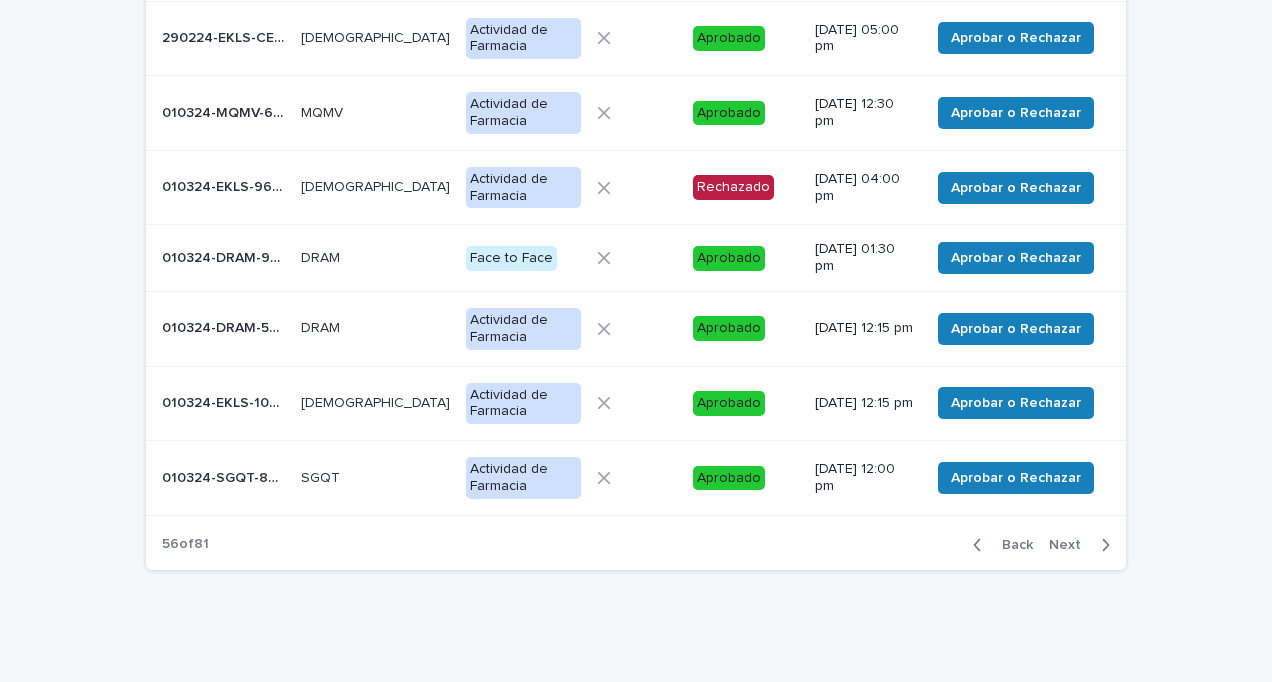 click on "Next" at bounding box center (1071, 545) 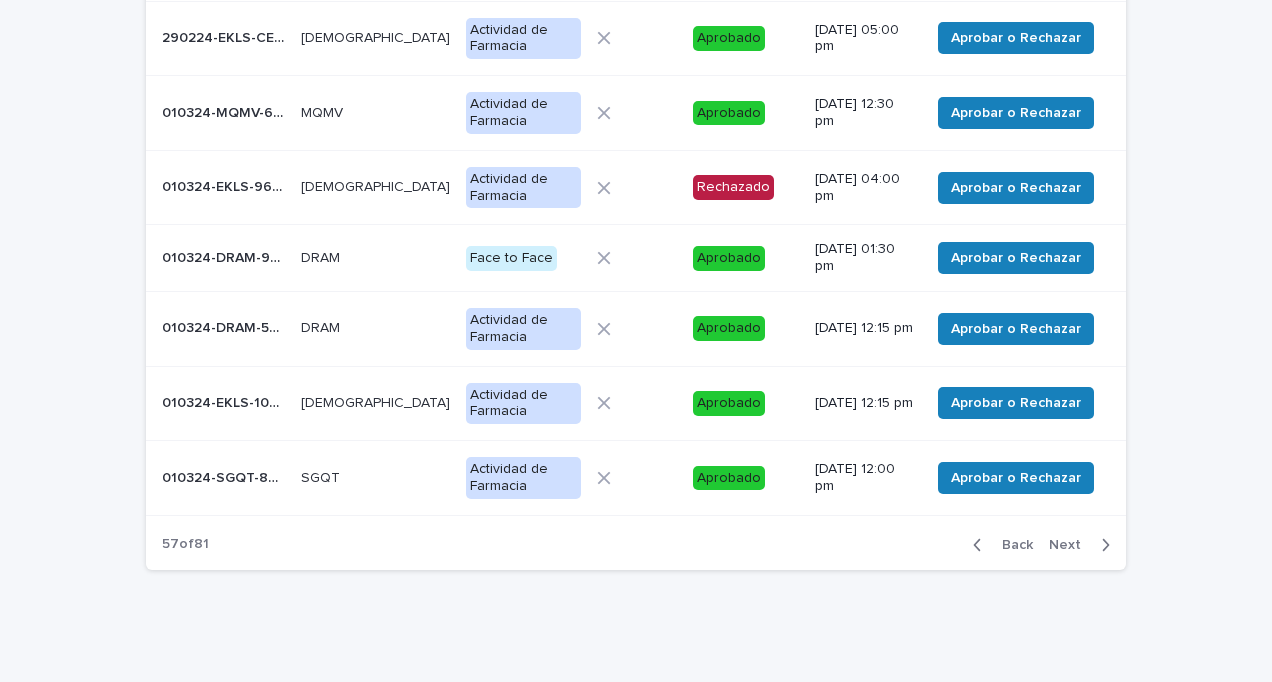 click on "Next" at bounding box center [1071, 545] 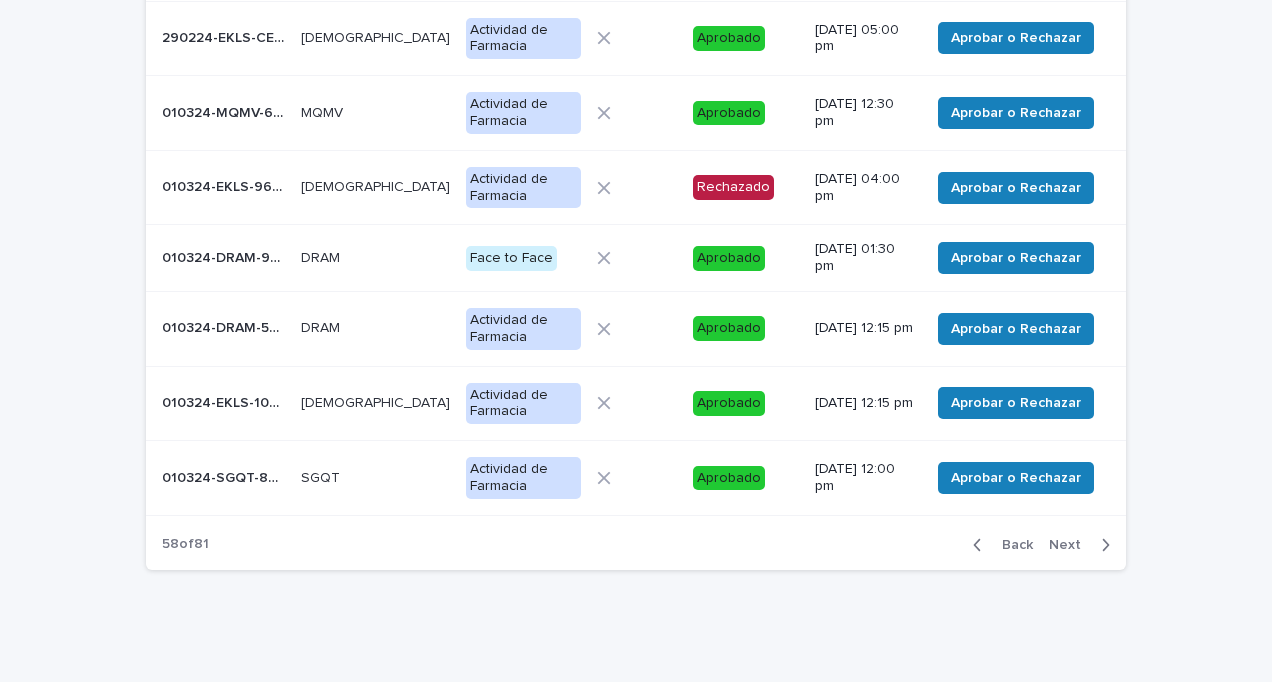 click on "Next" at bounding box center (1071, 545) 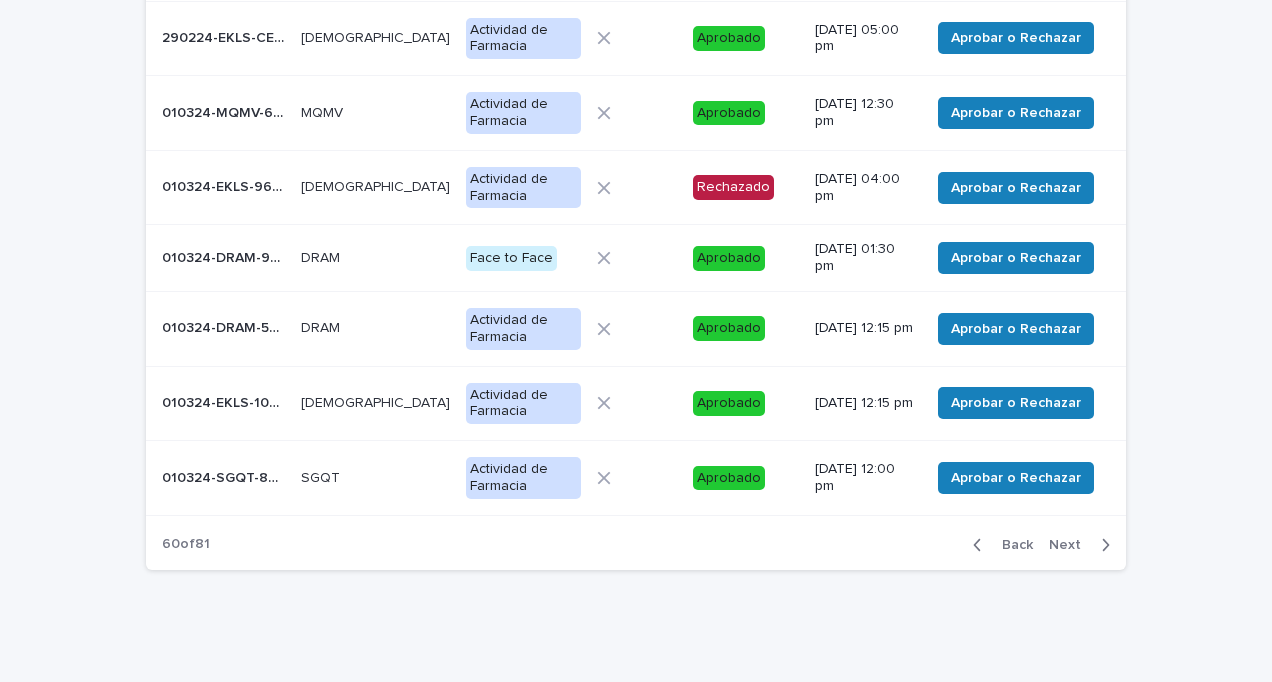 click on "Next" at bounding box center [1071, 545] 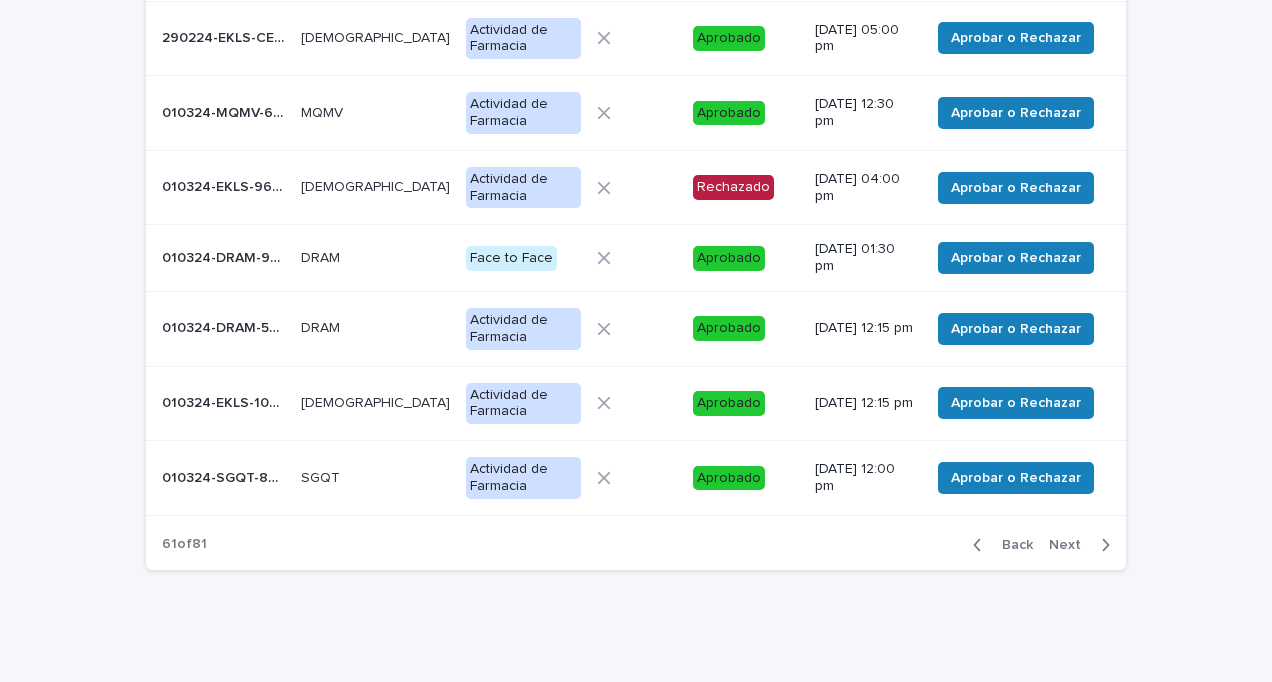 click on "Next" at bounding box center (1071, 545) 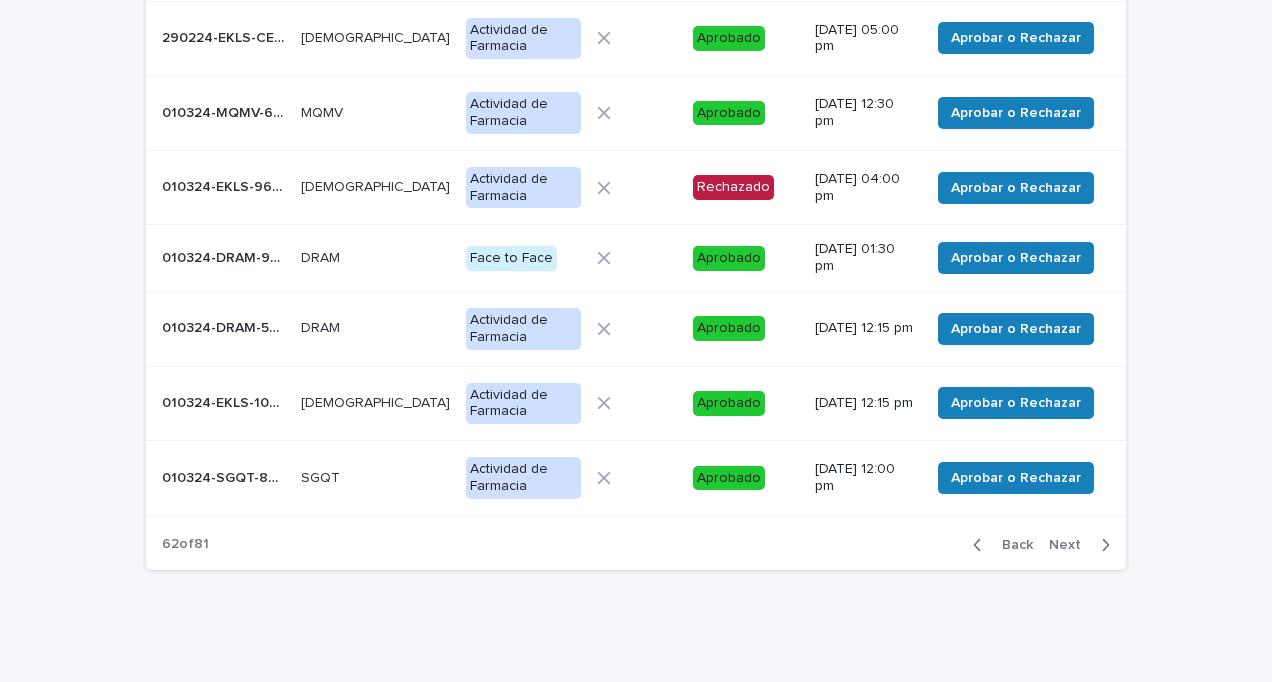 click on "Next" at bounding box center [1071, 545] 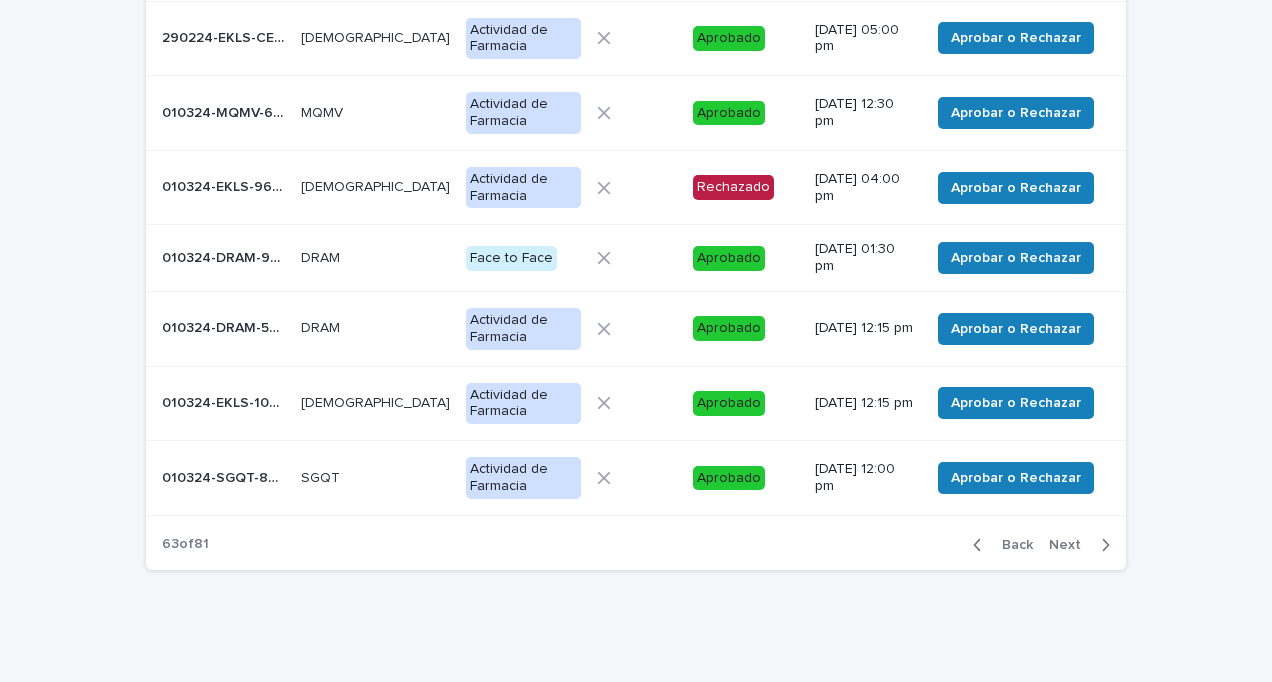 click on "Next" at bounding box center (1071, 545) 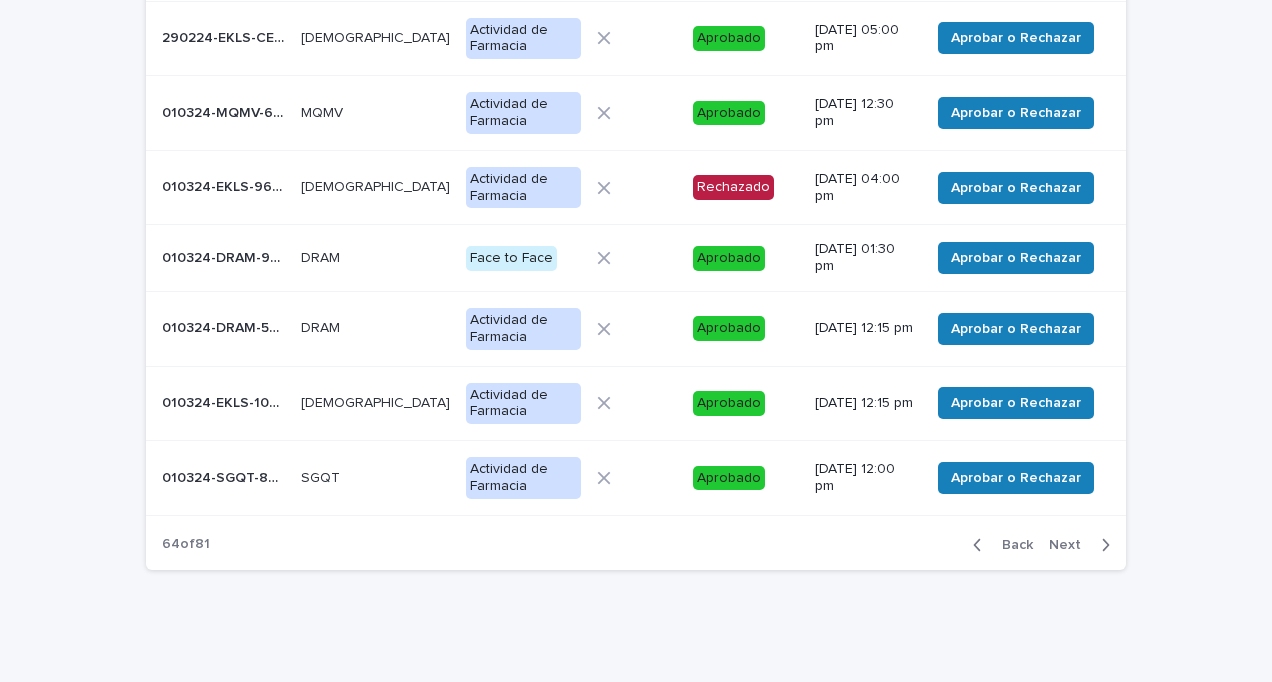 click on "Next" at bounding box center (1071, 545) 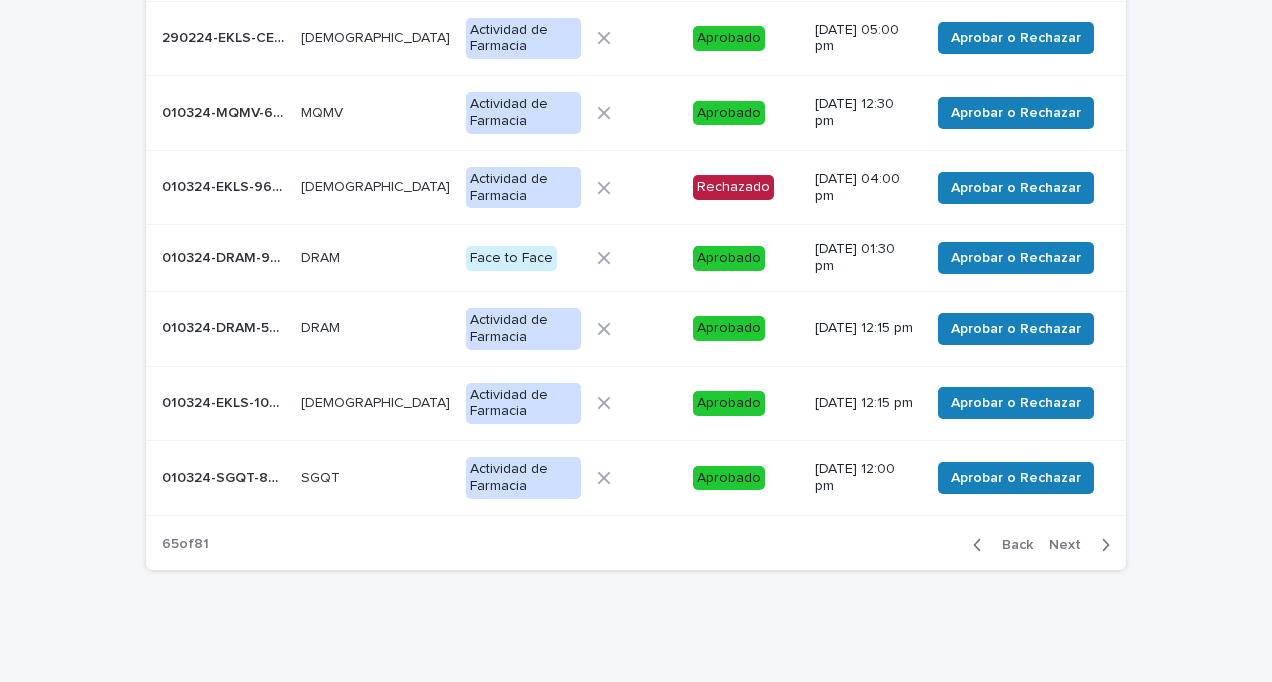 click on "Next" at bounding box center [1071, 545] 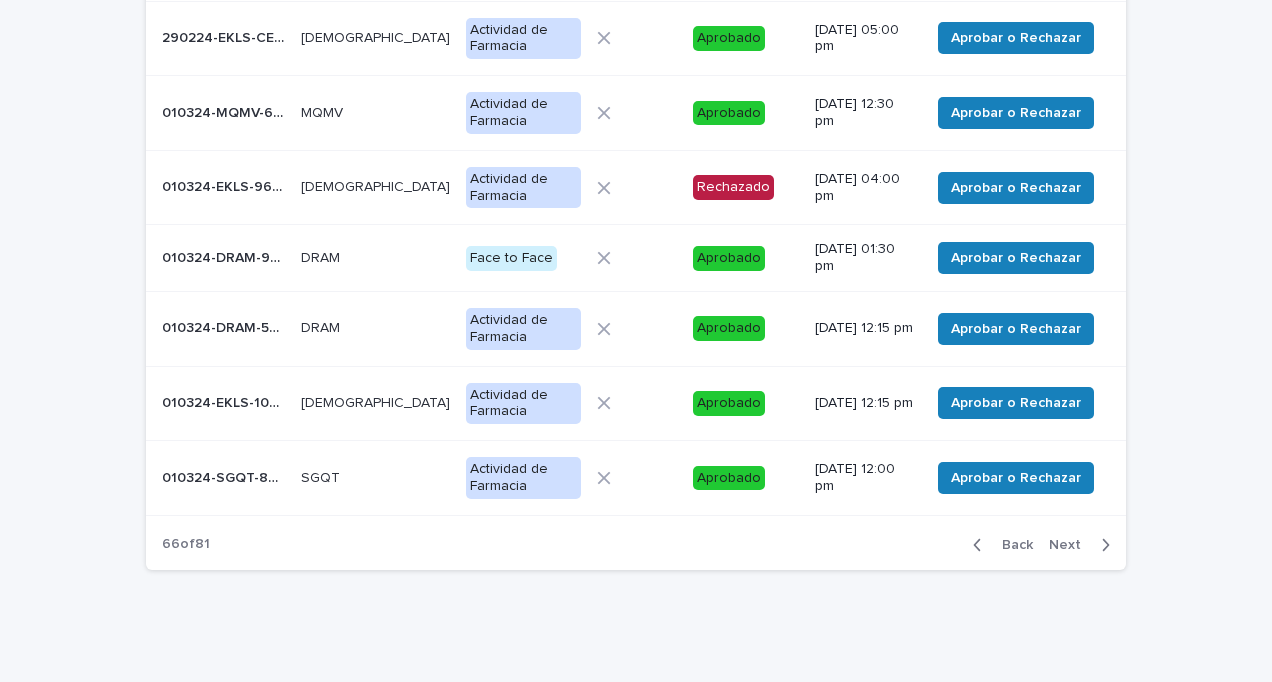 click on "Next" at bounding box center (1071, 545) 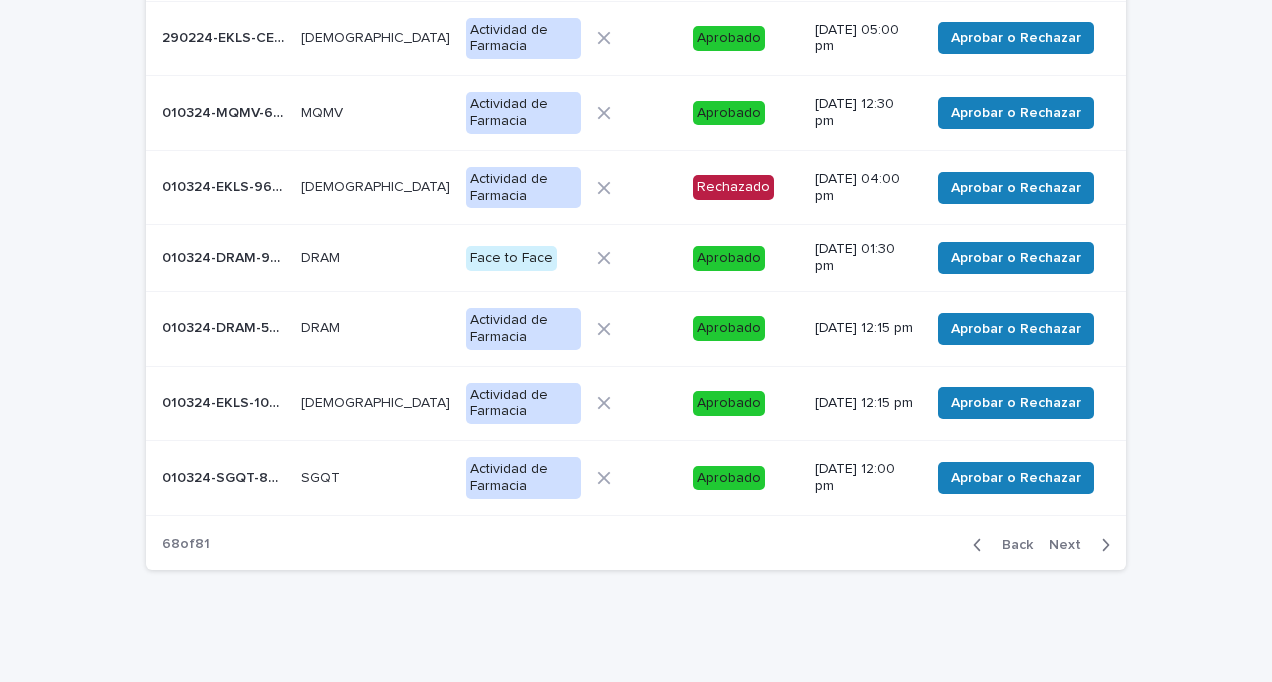 click on "Next" at bounding box center (1071, 545) 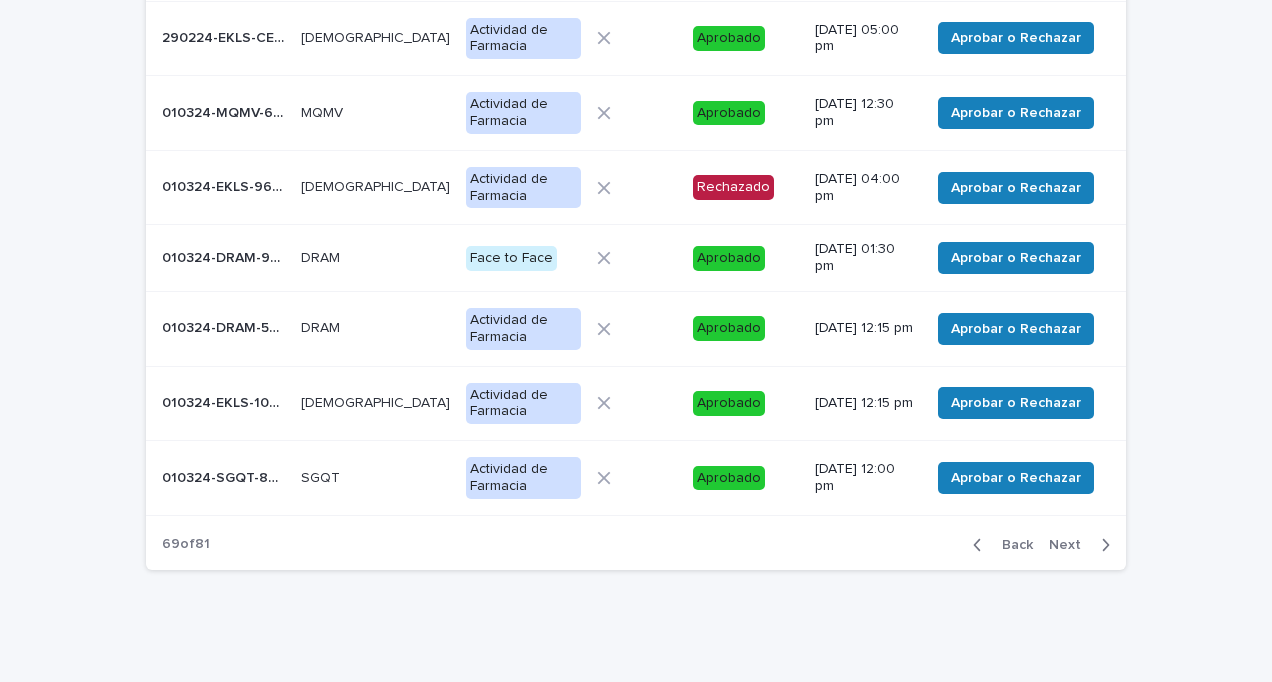 click on "Next" at bounding box center (1071, 545) 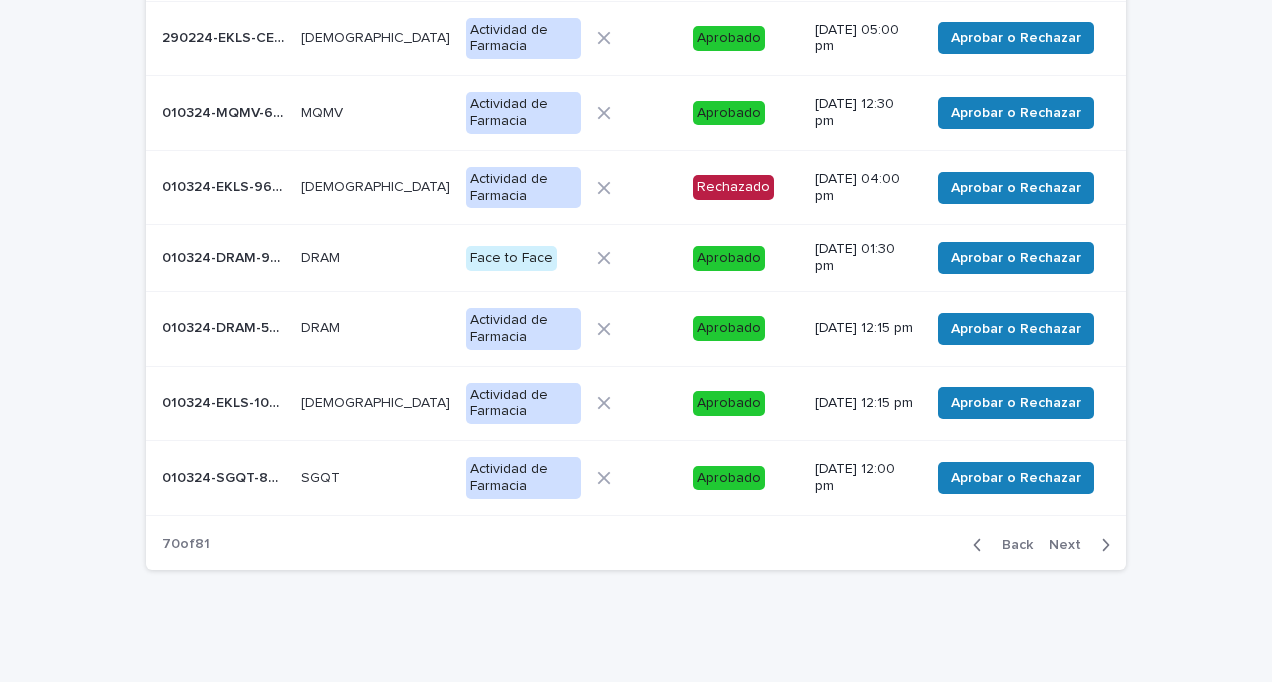 click on "Next" at bounding box center (1071, 545) 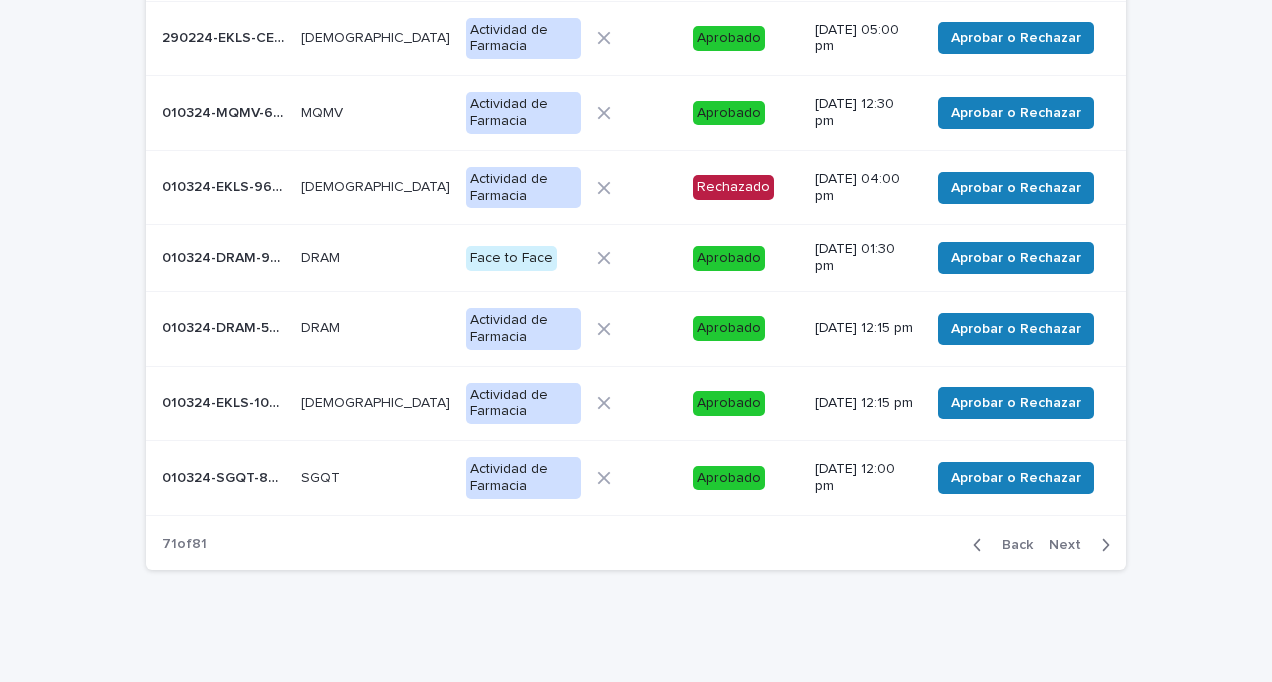 click on "Next" at bounding box center (1071, 545) 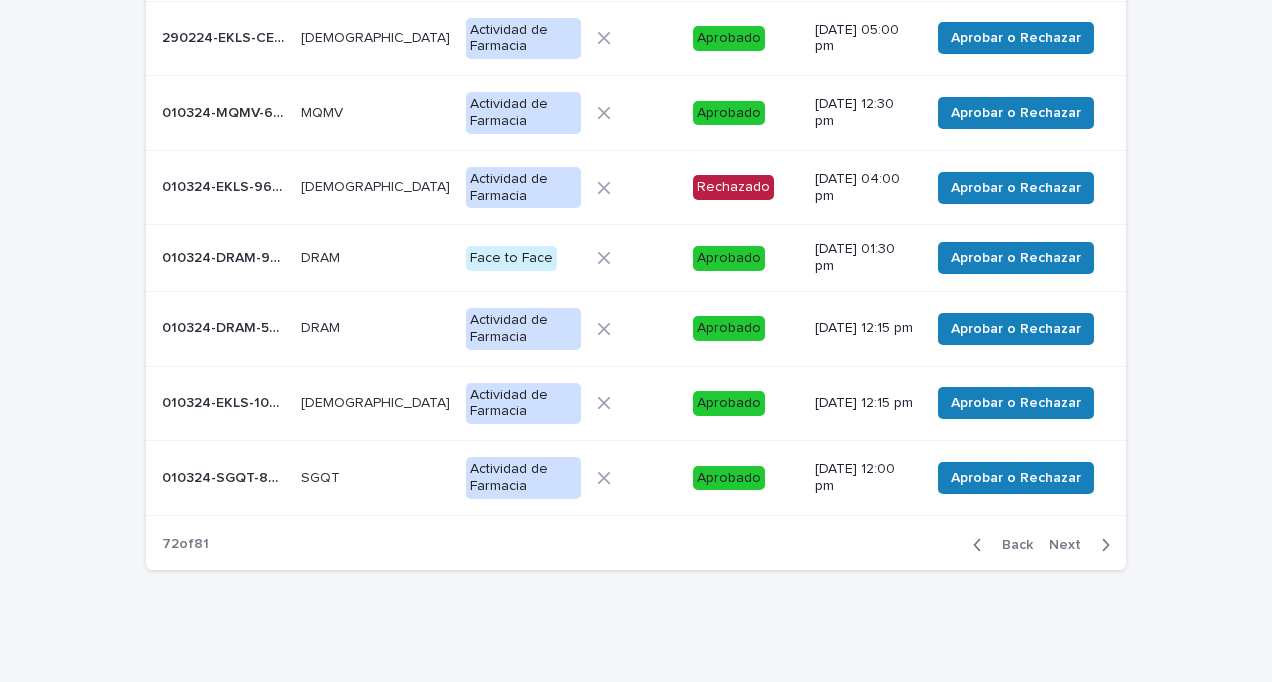 click on "Next" at bounding box center [1071, 545] 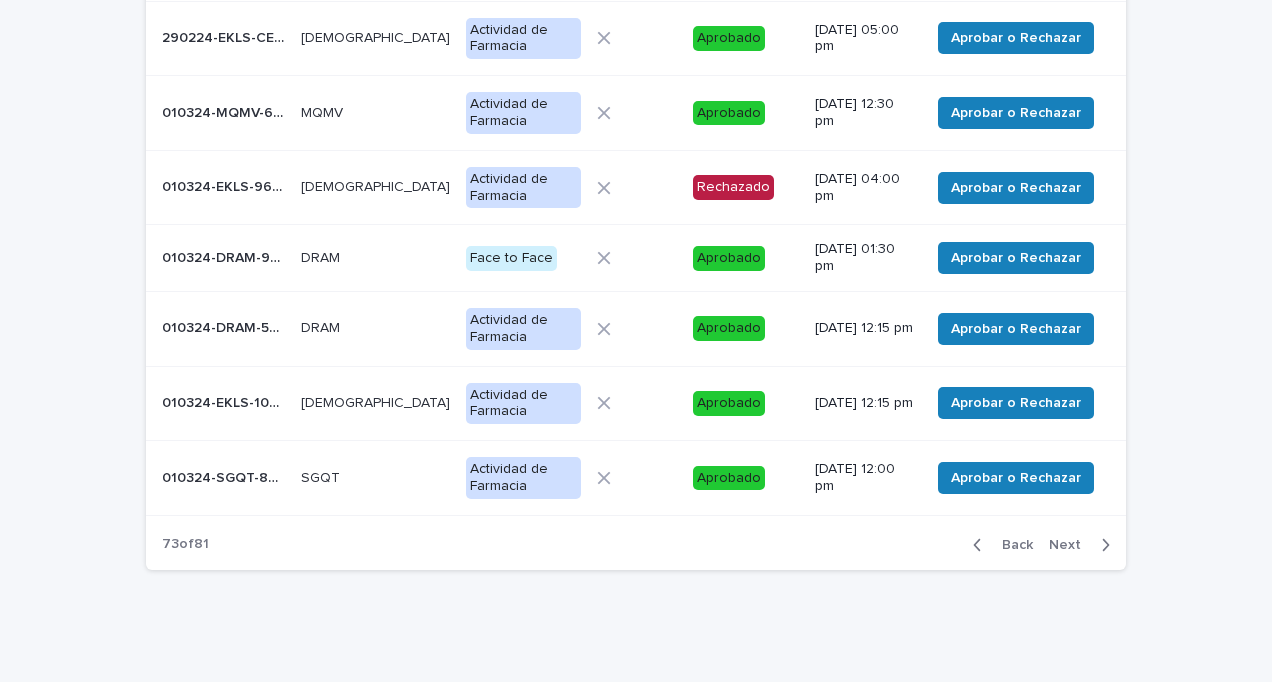 click on "Next" at bounding box center [1071, 545] 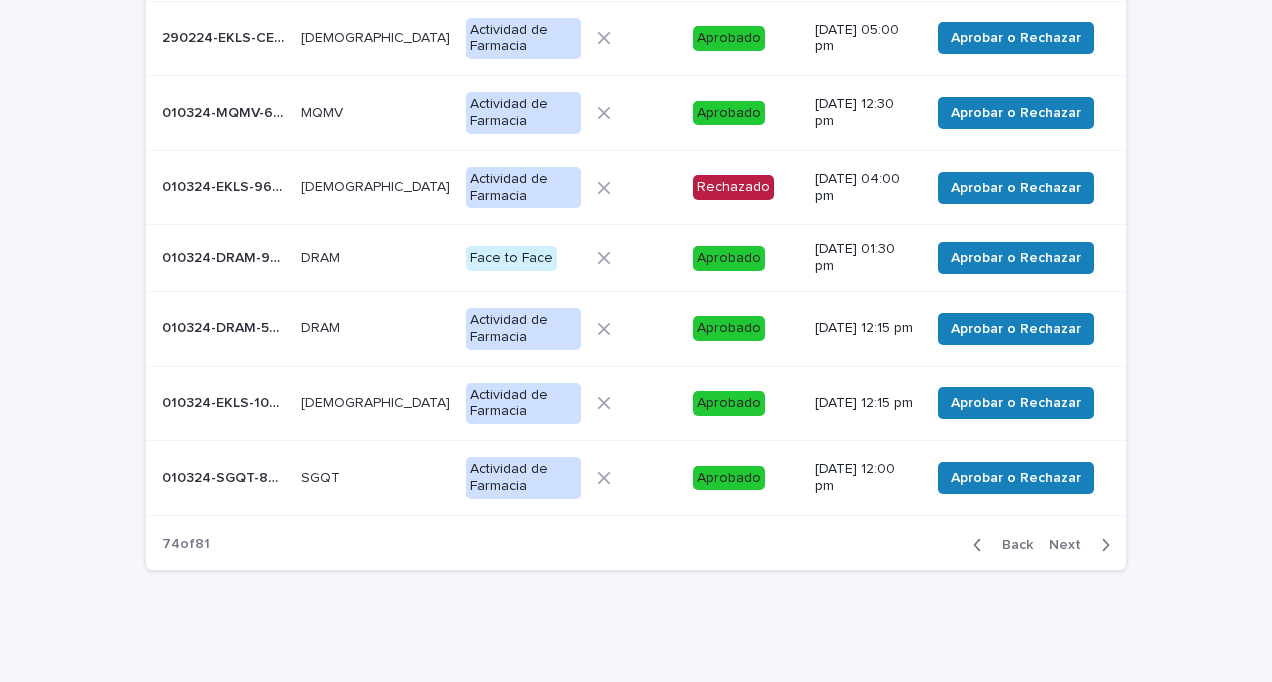 click on "Next" at bounding box center [1071, 545] 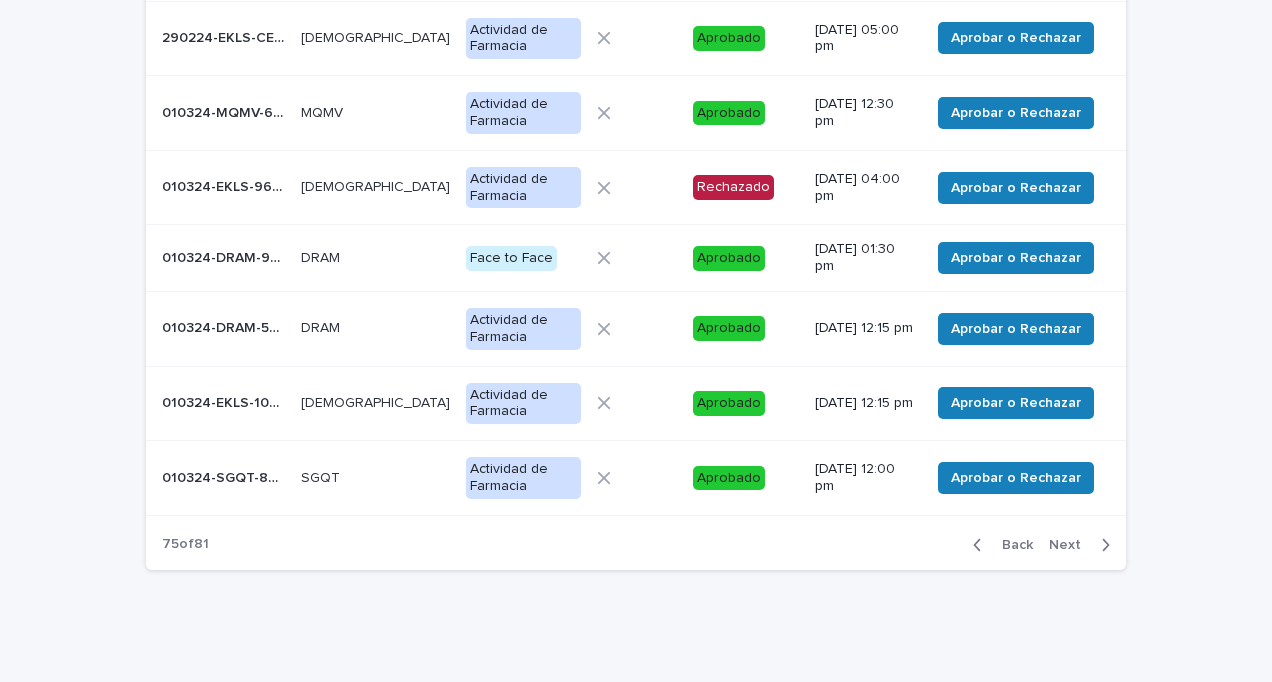 click on "Next" at bounding box center (1071, 545) 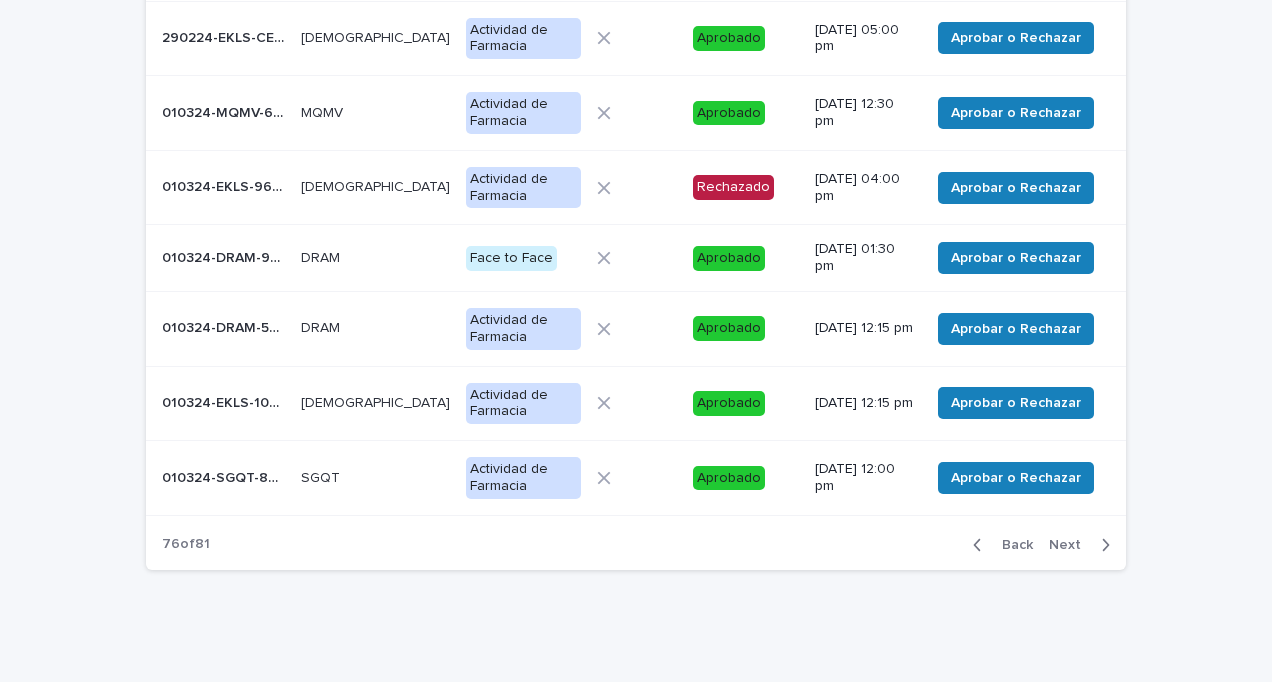 click on "Next" at bounding box center [1071, 545] 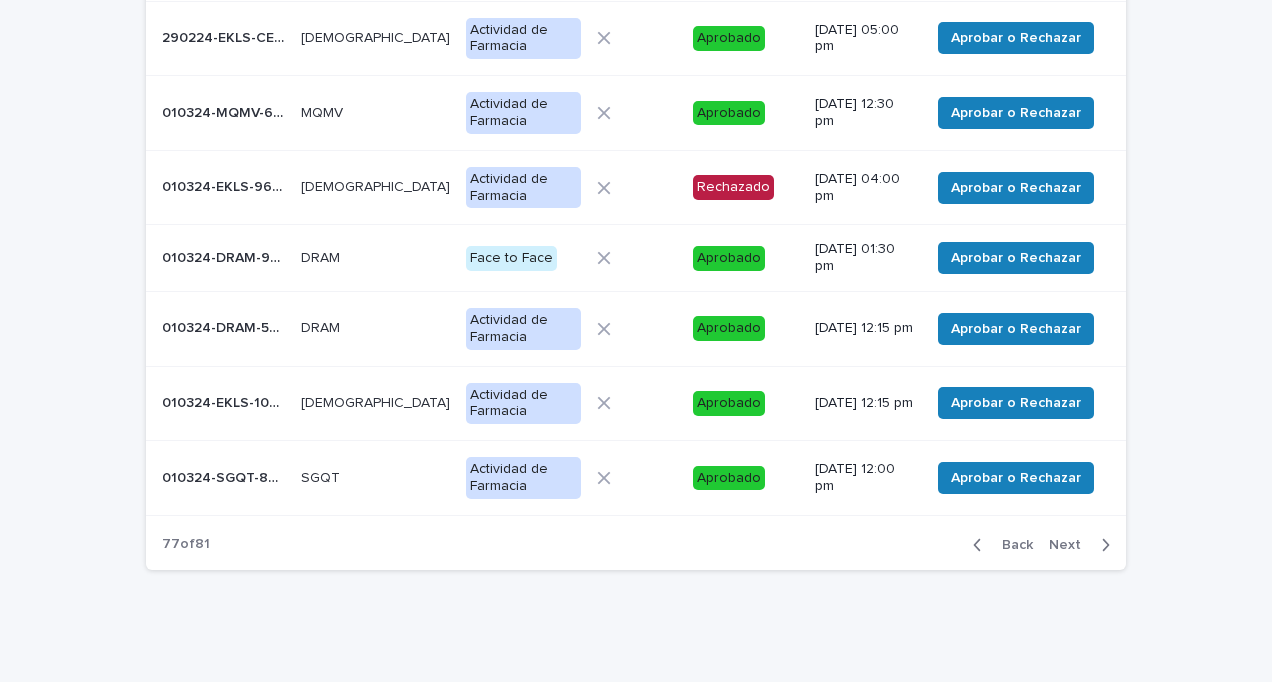 click on "Next" at bounding box center (1071, 545) 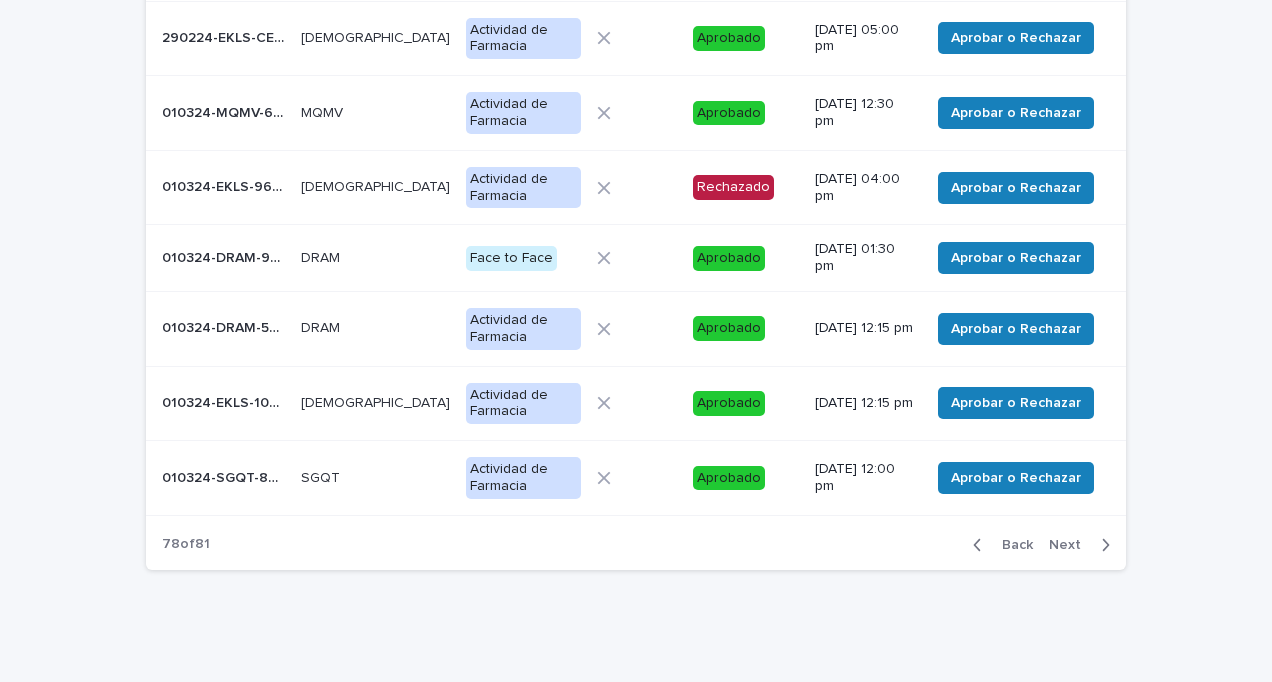 click on "Next" at bounding box center (1071, 545) 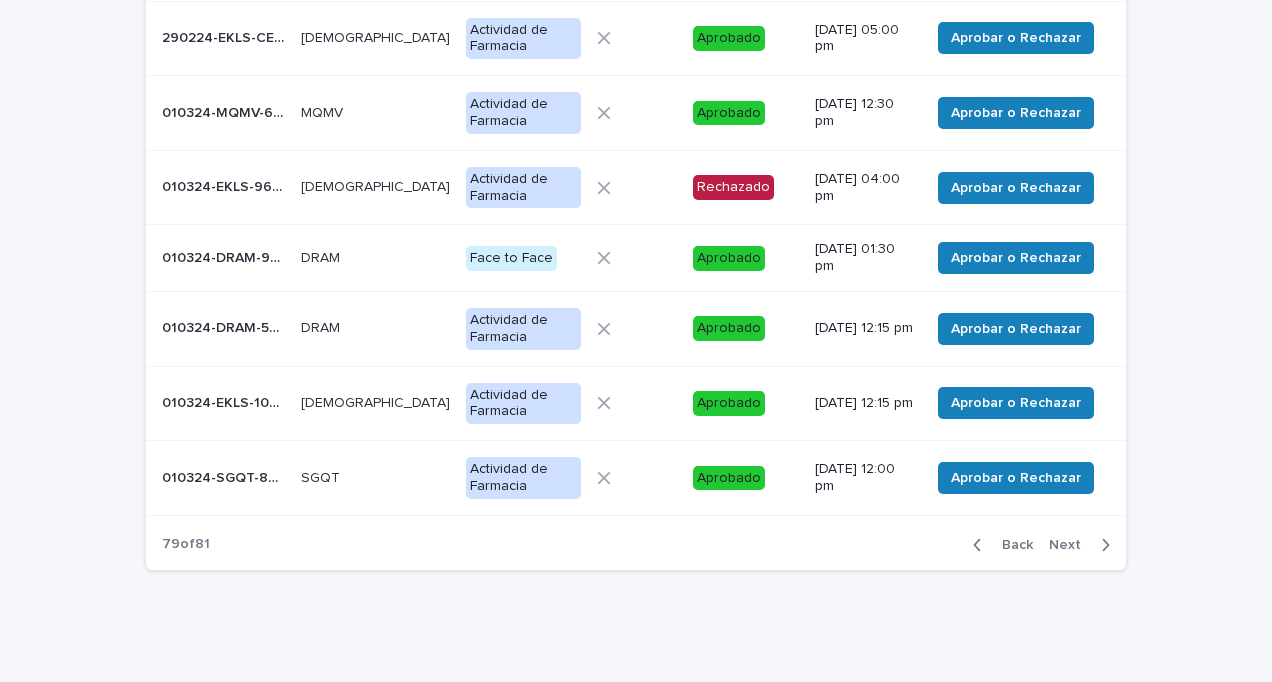 click on "Next" at bounding box center [1071, 545] 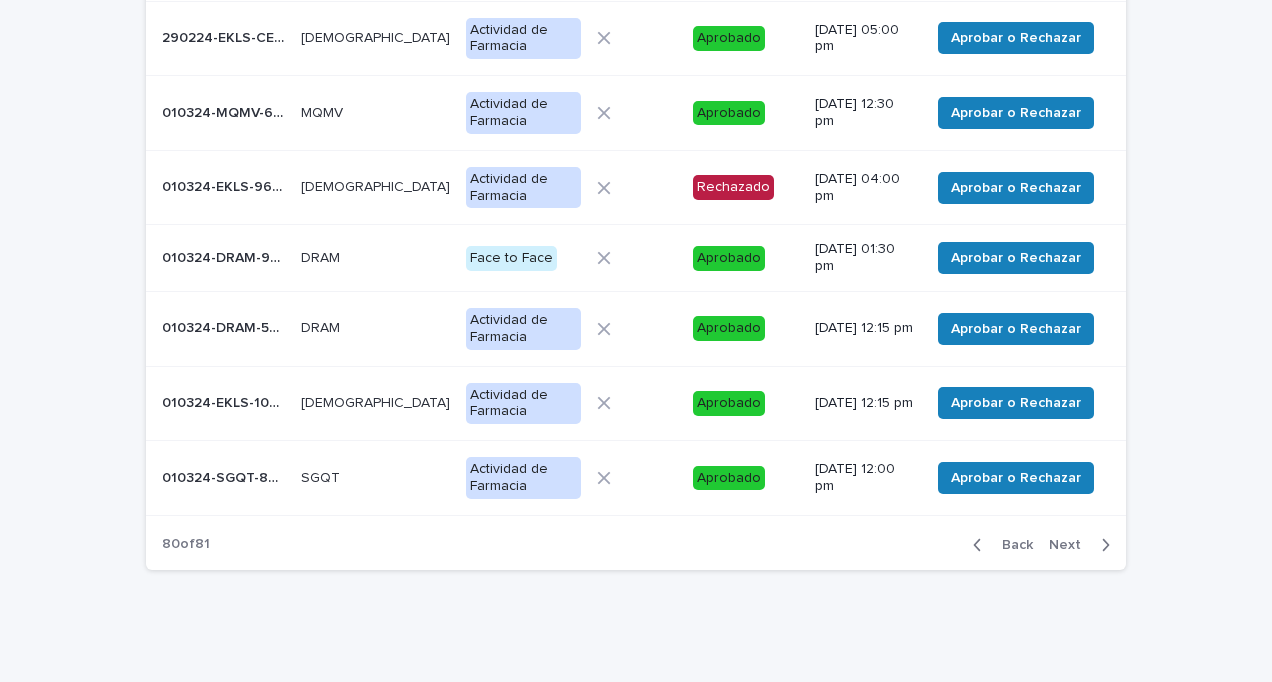 click on "Next" at bounding box center (1071, 545) 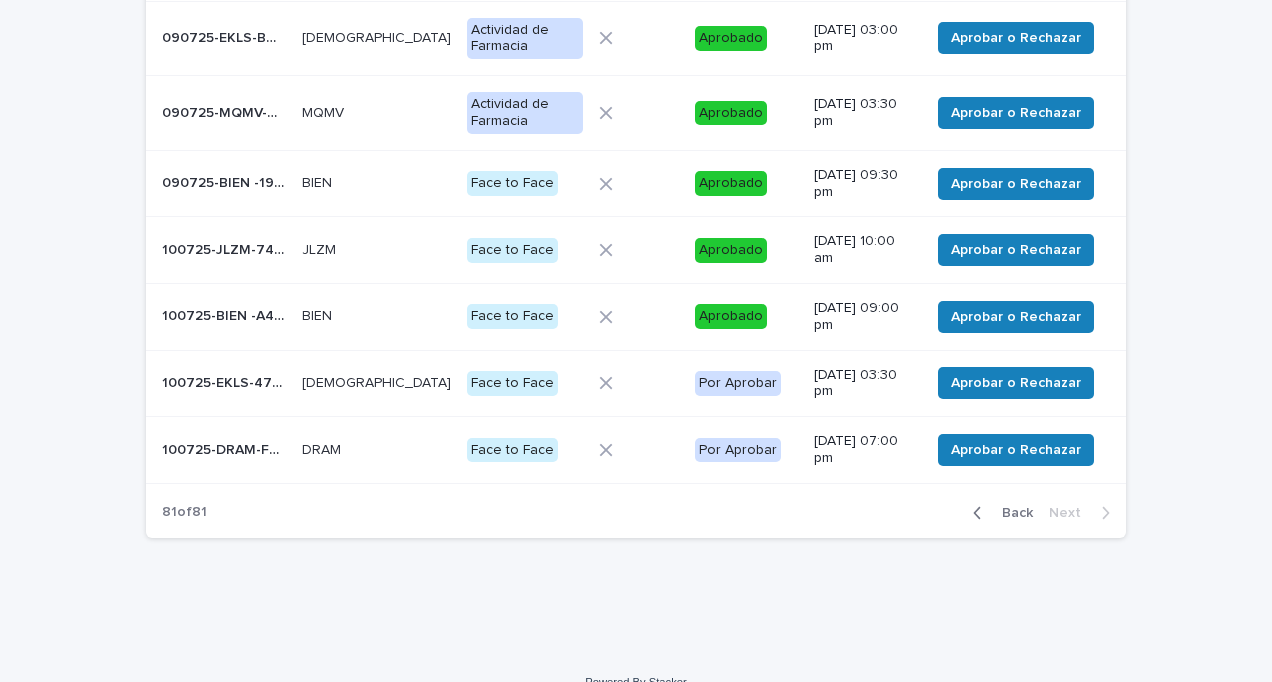 scroll, scrollTop: 448, scrollLeft: 0, axis: vertical 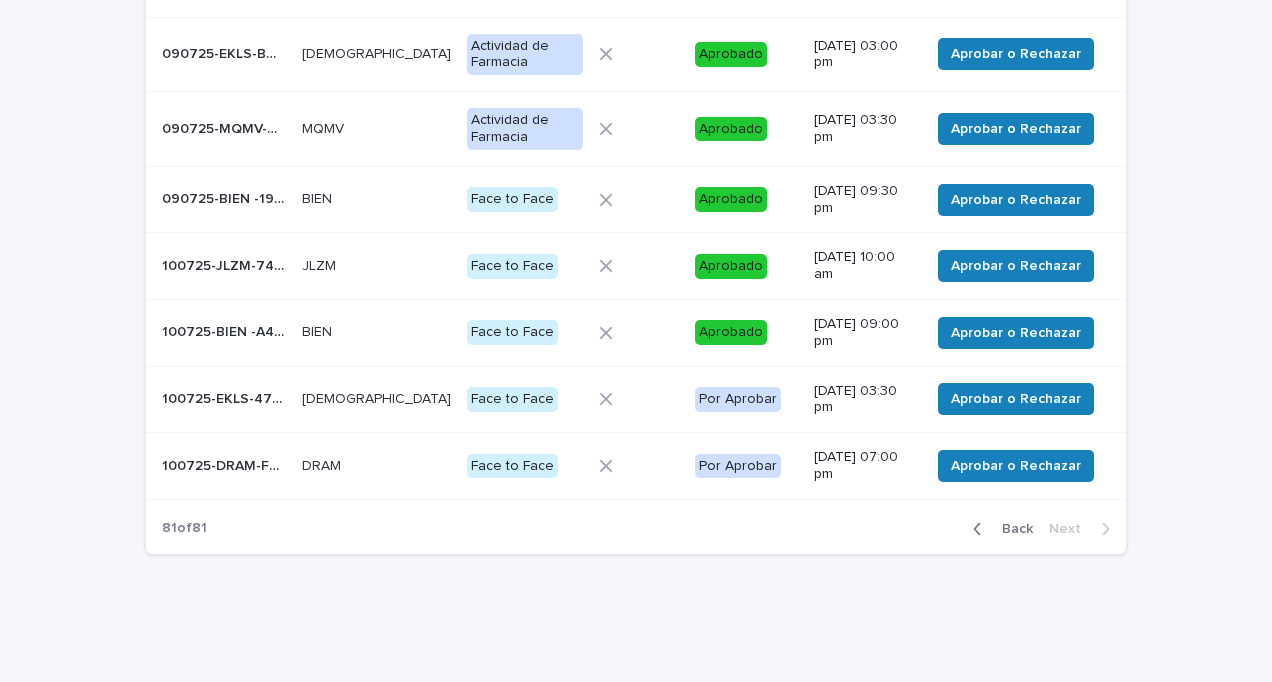 click on "100725-EKLS-477C54" at bounding box center (226, 397) 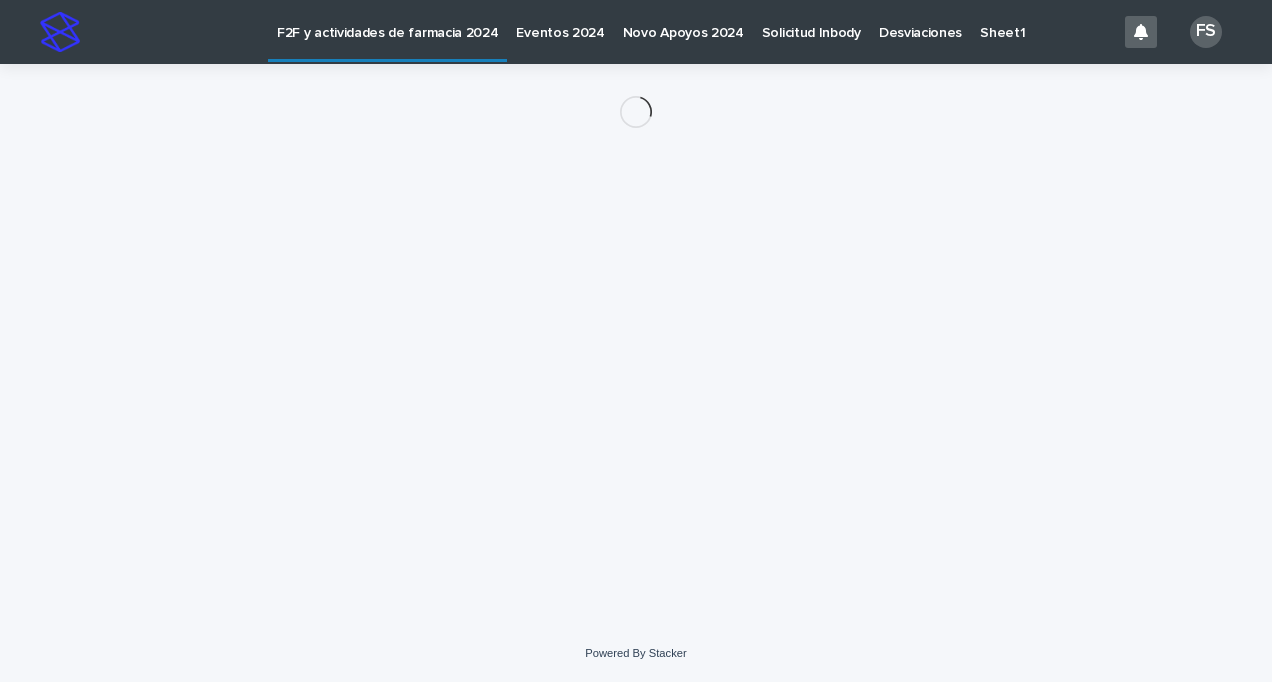 scroll, scrollTop: 0, scrollLeft: 0, axis: both 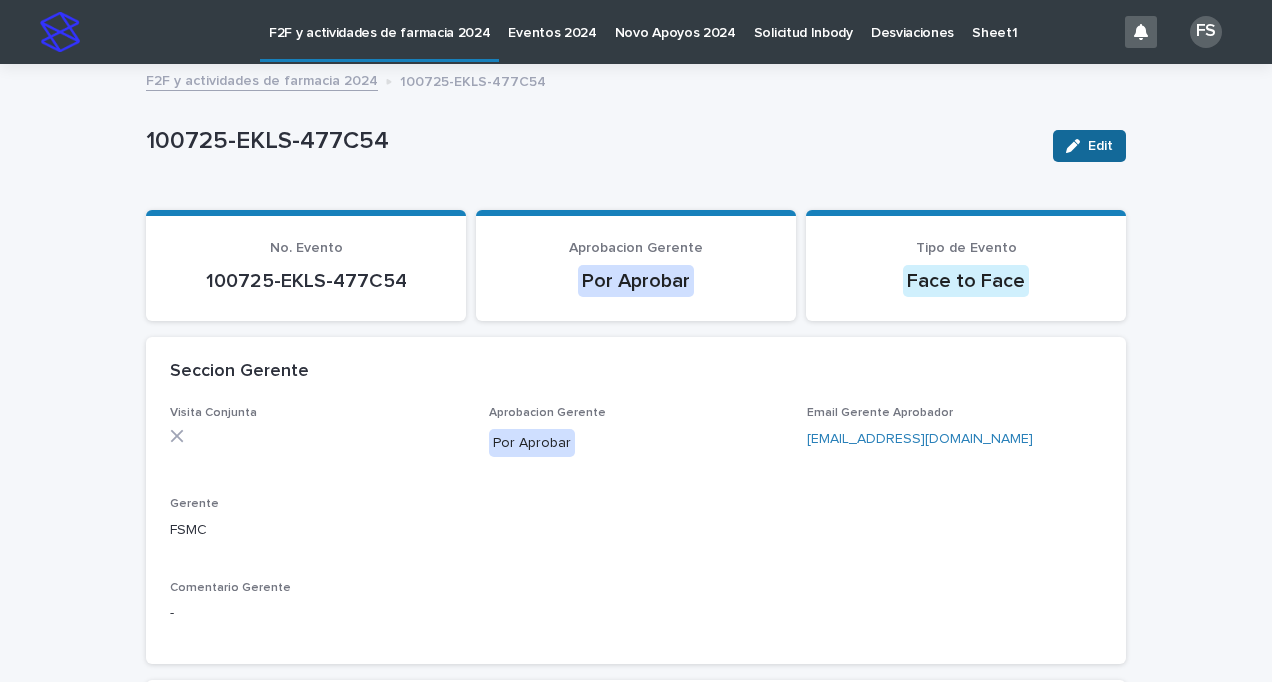 click on "Edit" at bounding box center (1100, 146) 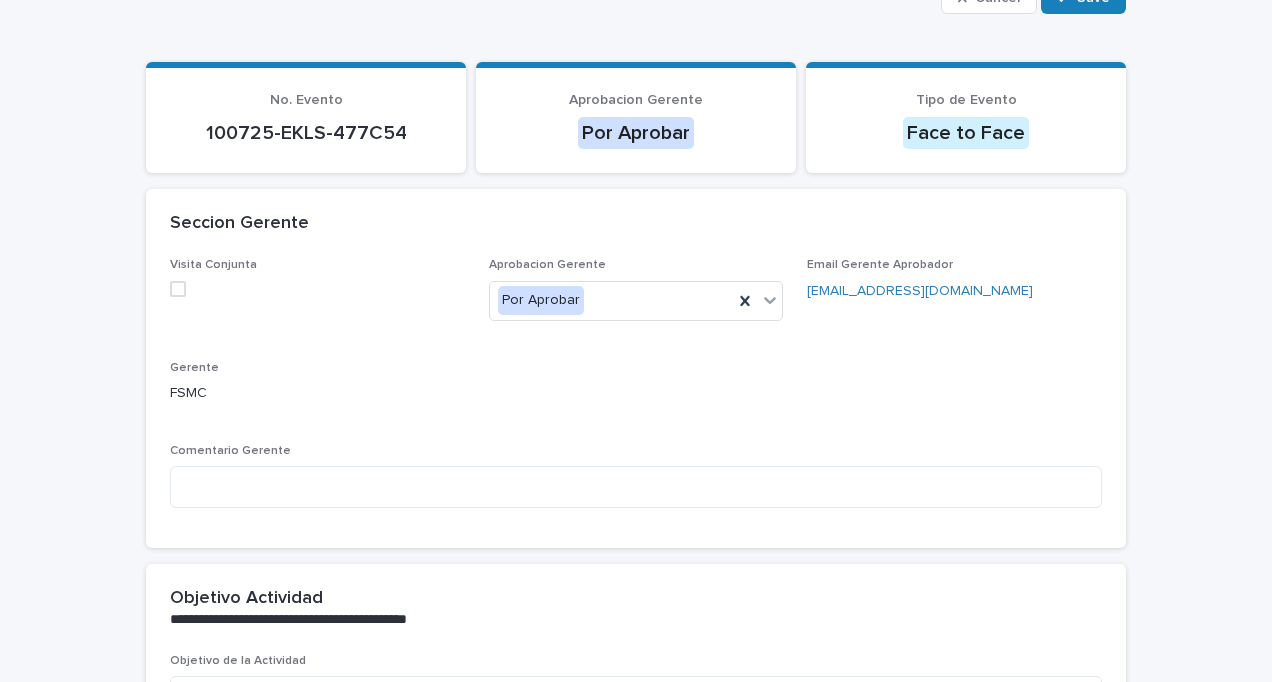 scroll, scrollTop: 158, scrollLeft: 0, axis: vertical 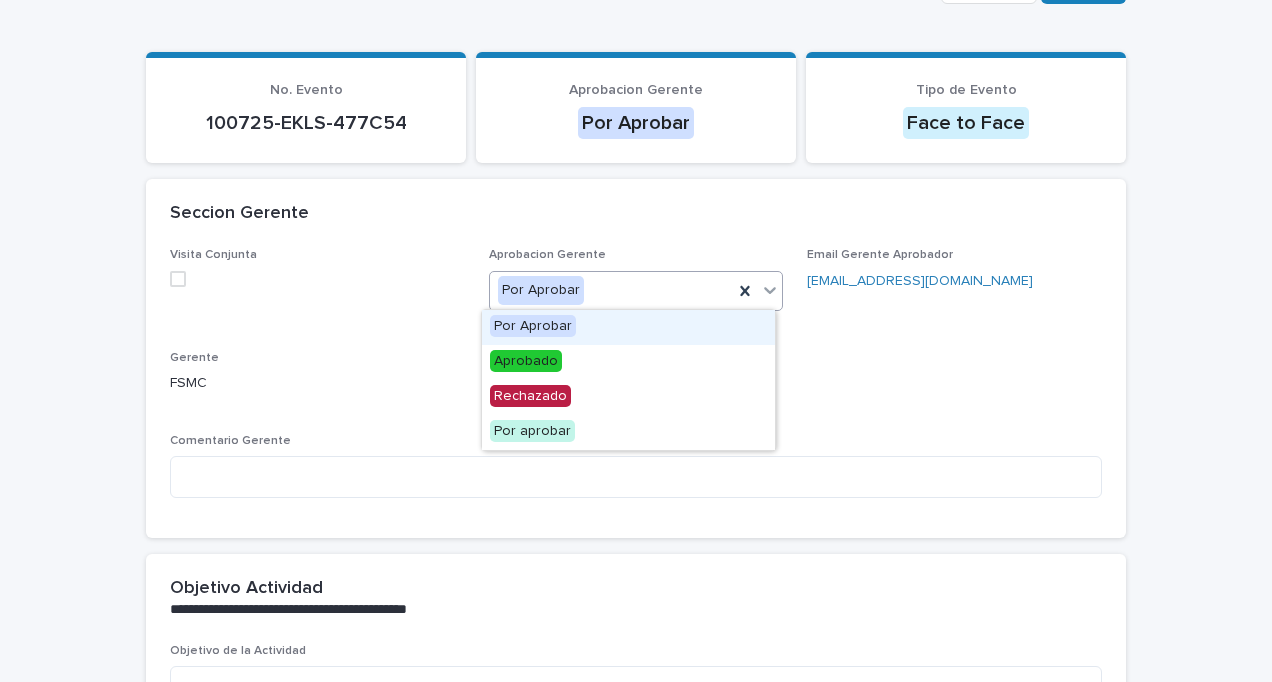 click 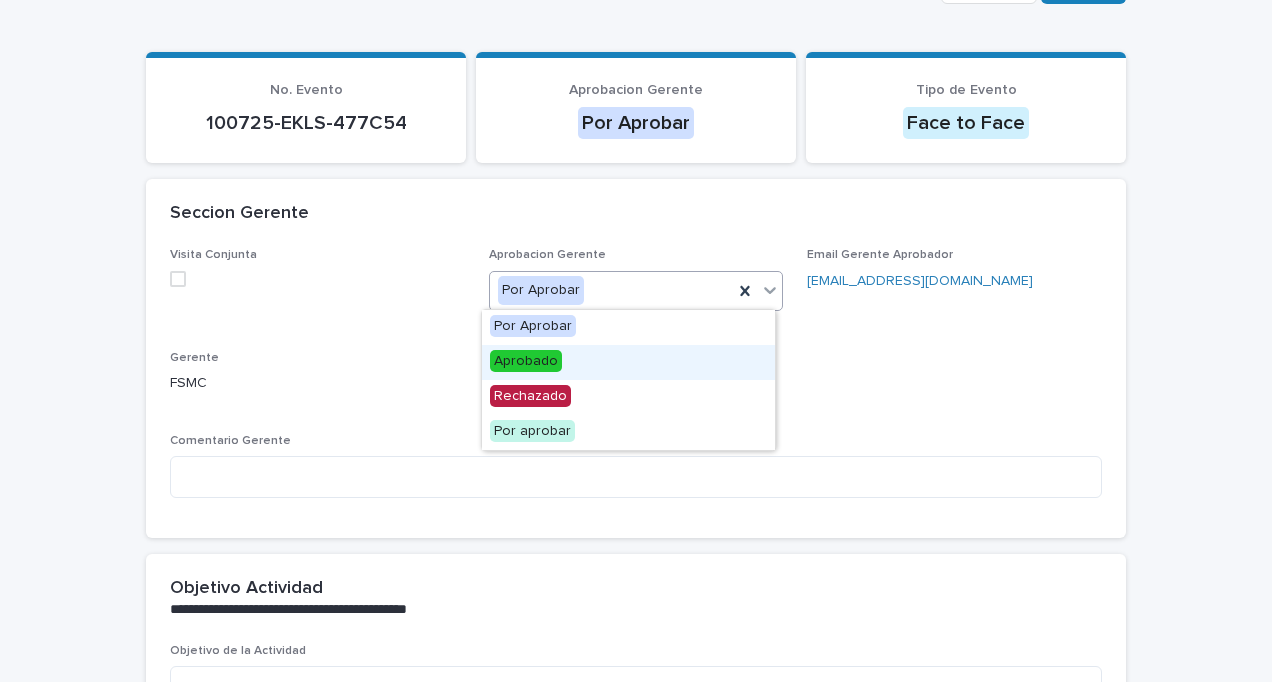 click on "Aprobado" at bounding box center [526, 361] 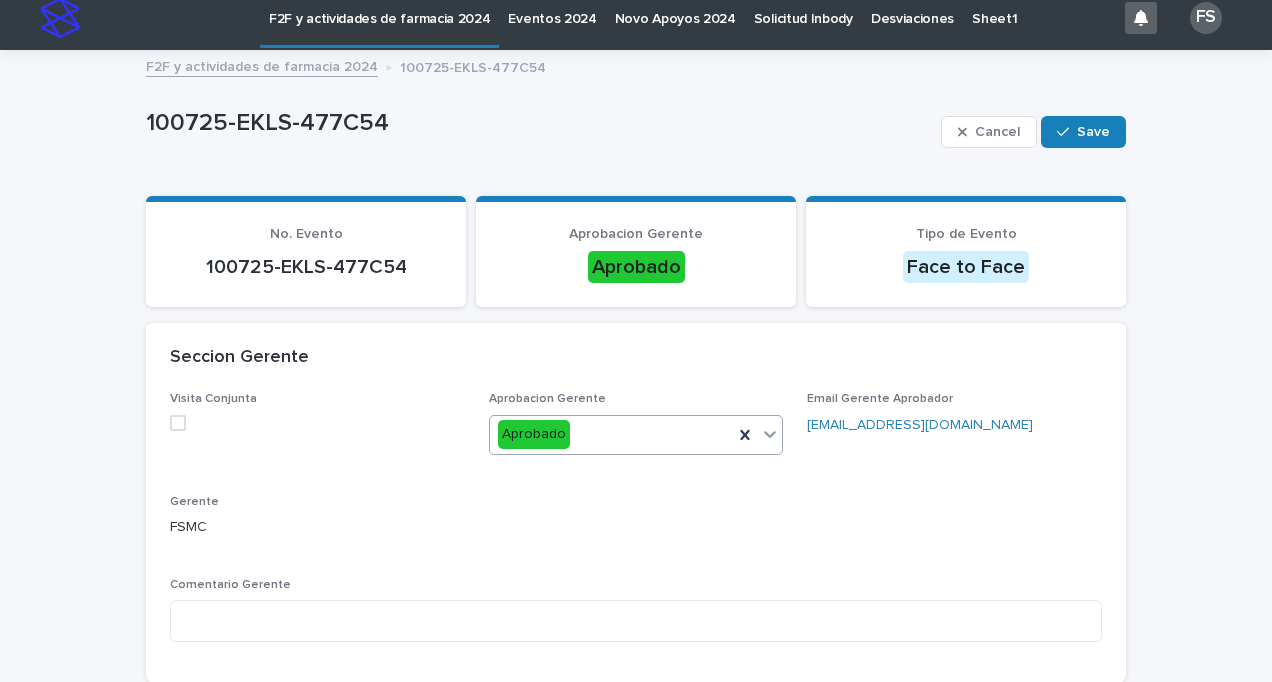 scroll, scrollTop: 0, scrollLeft: 0, axis: both 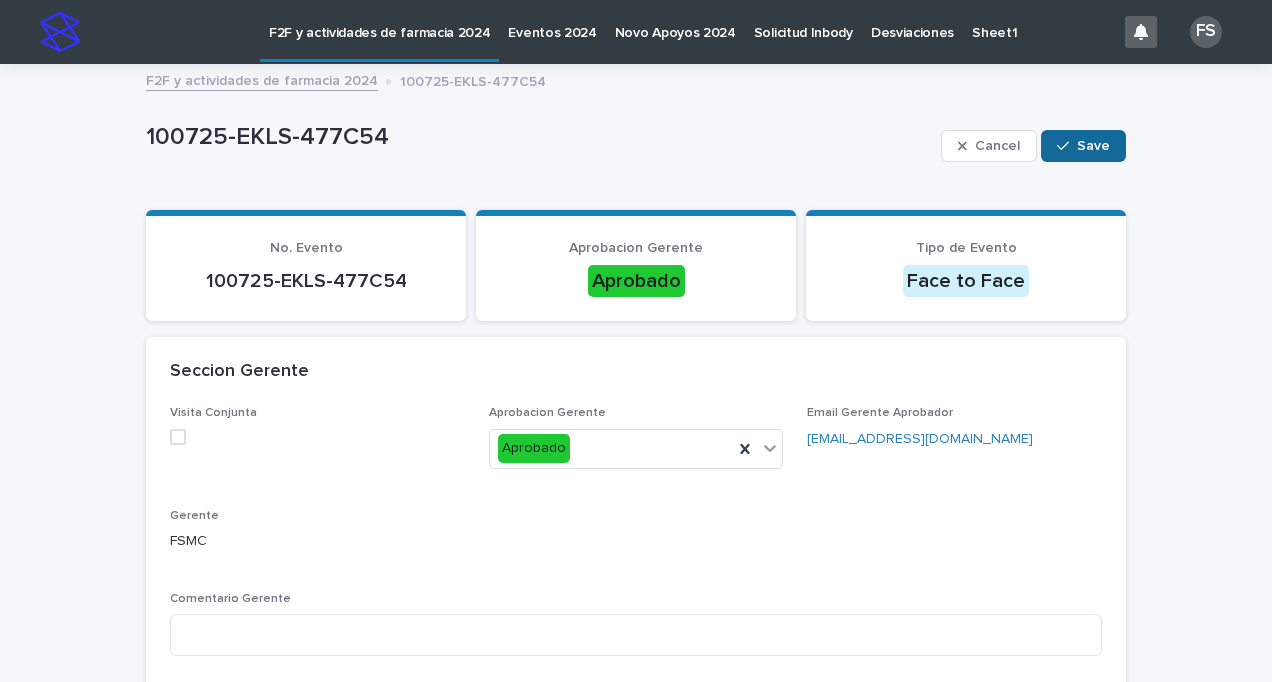 click on "Save" at bounding box center (1093, 146) 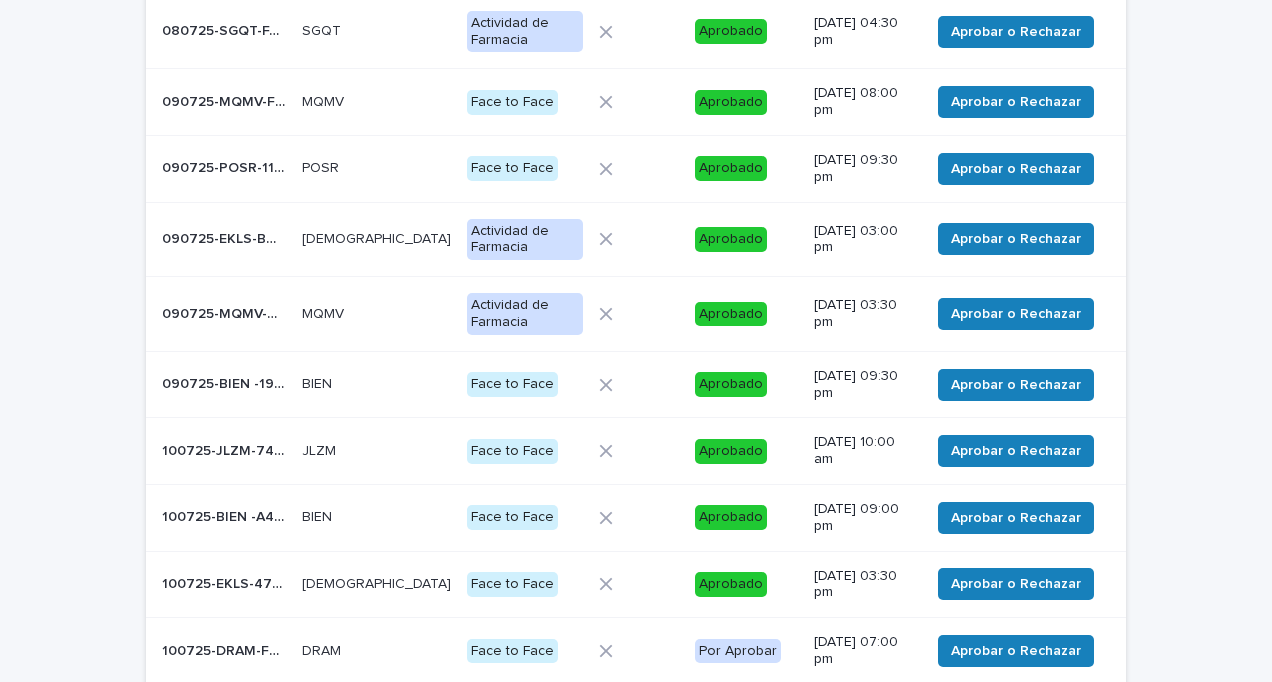 scroll, scrollTop: 489, scrollLeft: 0, axis: vertical 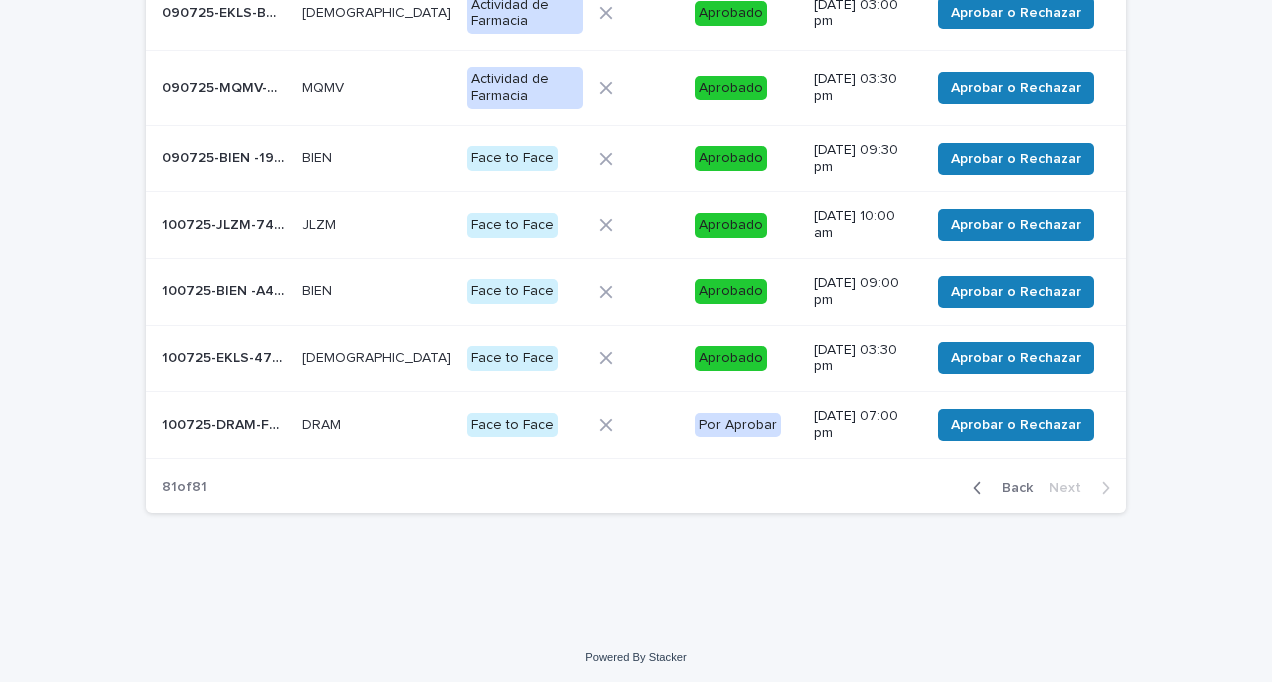 click on "100725-DRAM-F0D9FC" at bounding box center [226, 423] 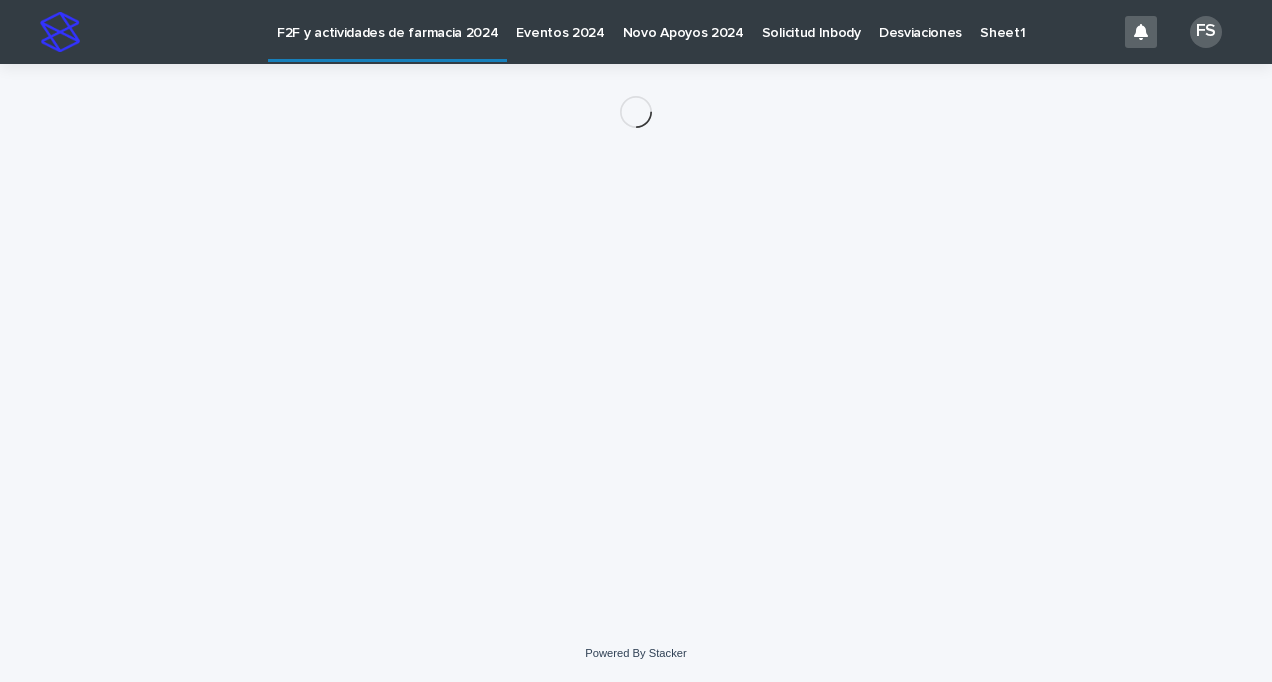scroll, scrollTop: 0, scrollLeft: 0, axis: both 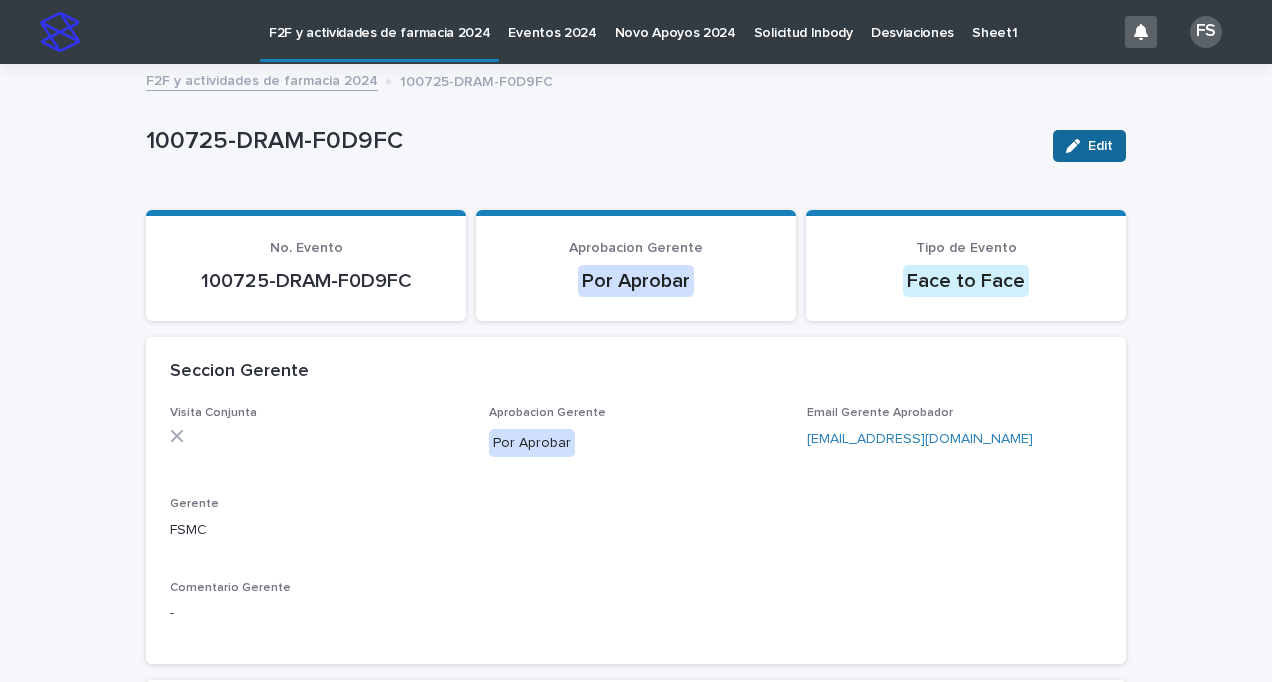click on "Edit" at bounding box center [1100, 146] 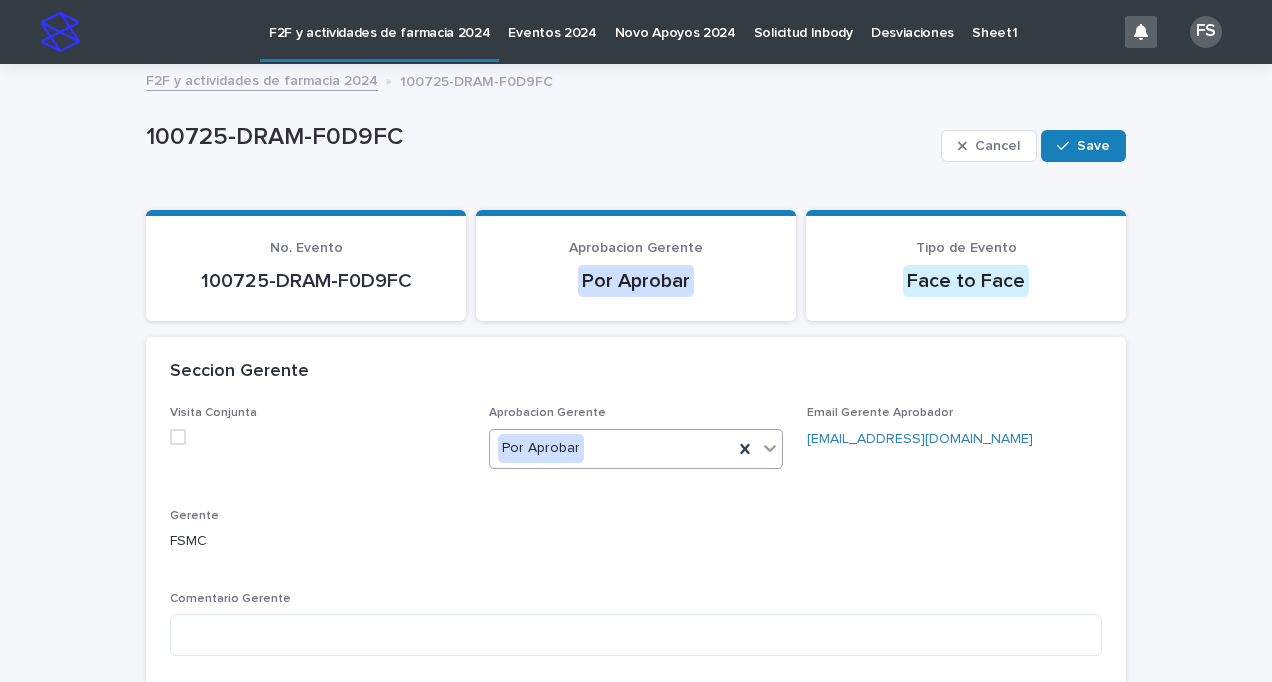 click 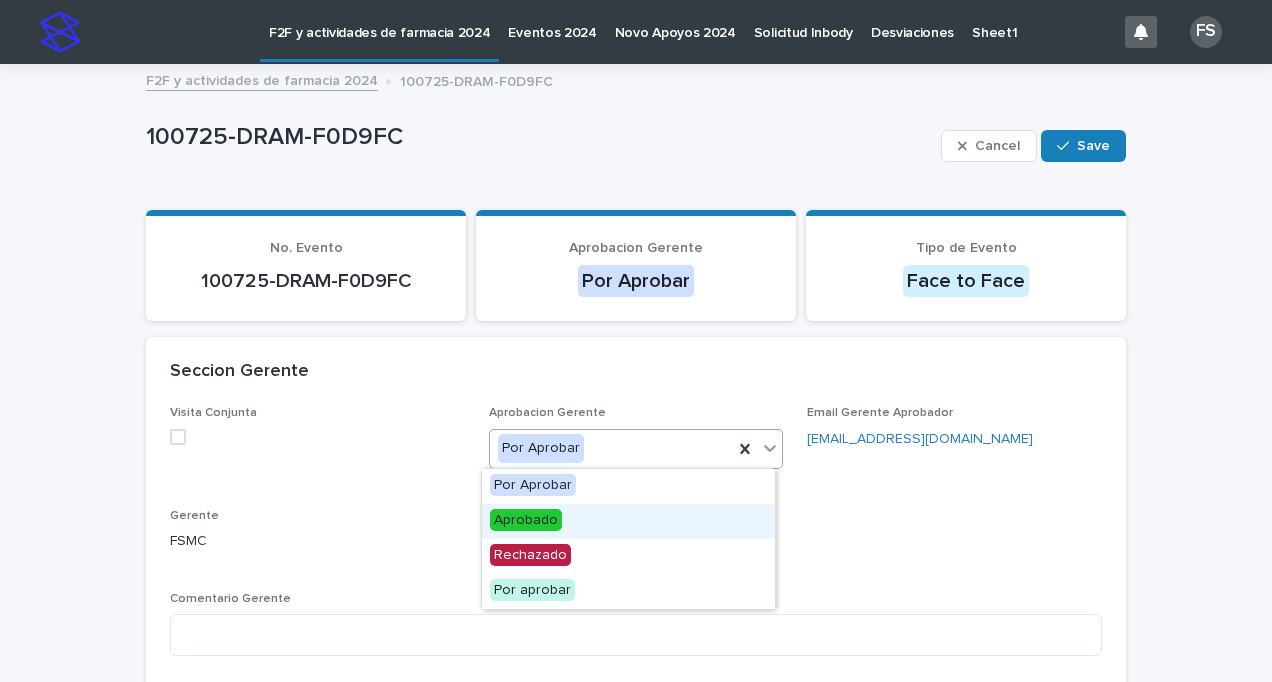 click on "Aprobado" at bounding box center (526, 520) 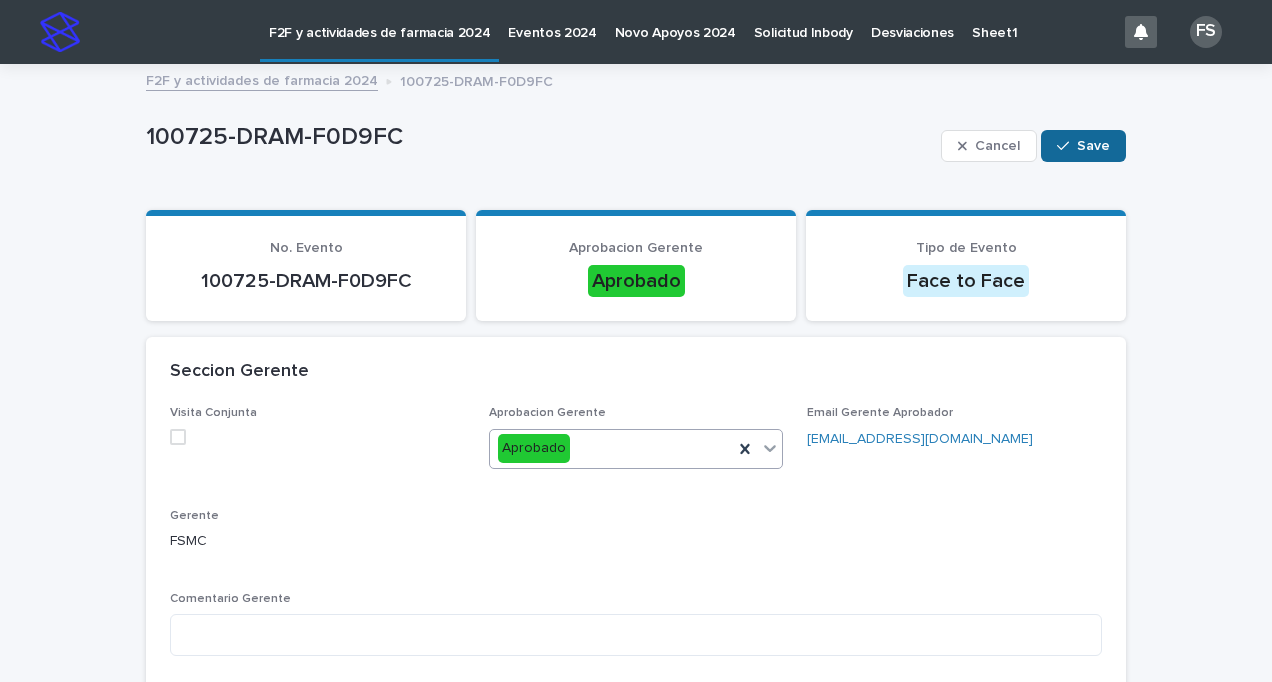 click on "Save" at bounding box center (1093, 146) 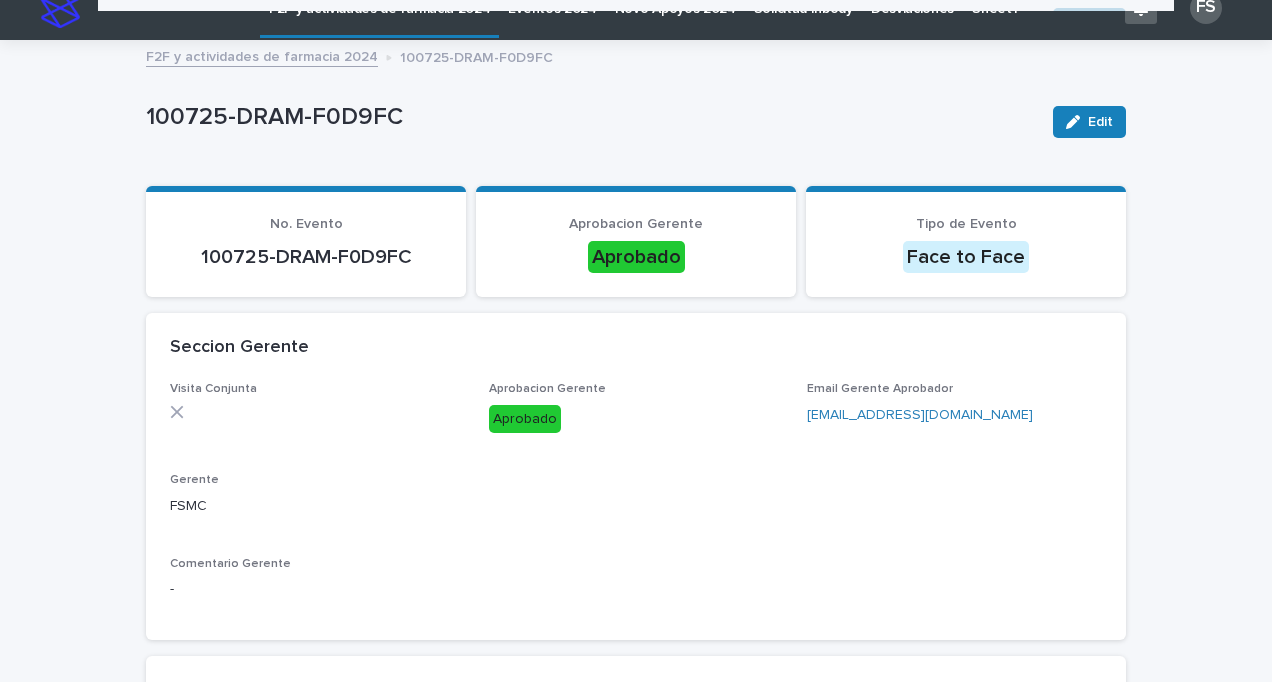 scroll, scrollTop: 9, scrollLeft: 0, axis: vertical 